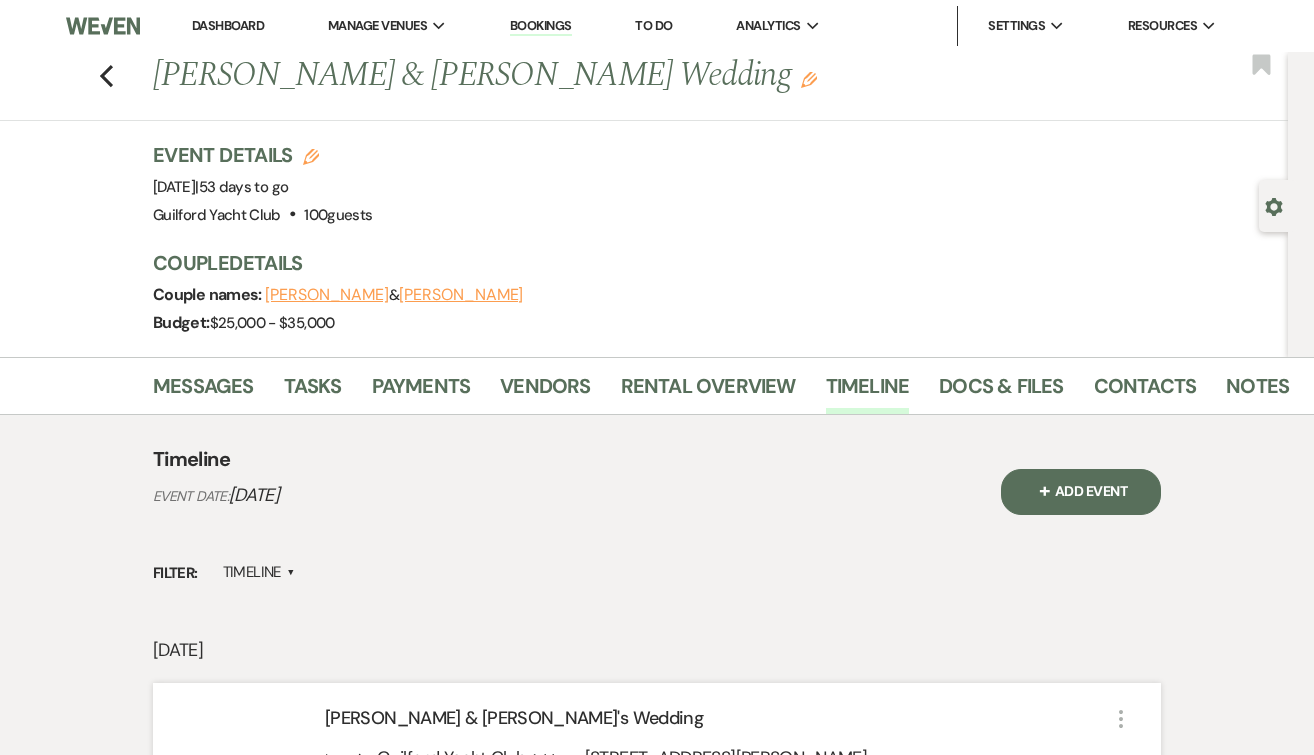 scroll, scrollTop: 0, scrollLeft: 0, axis: both 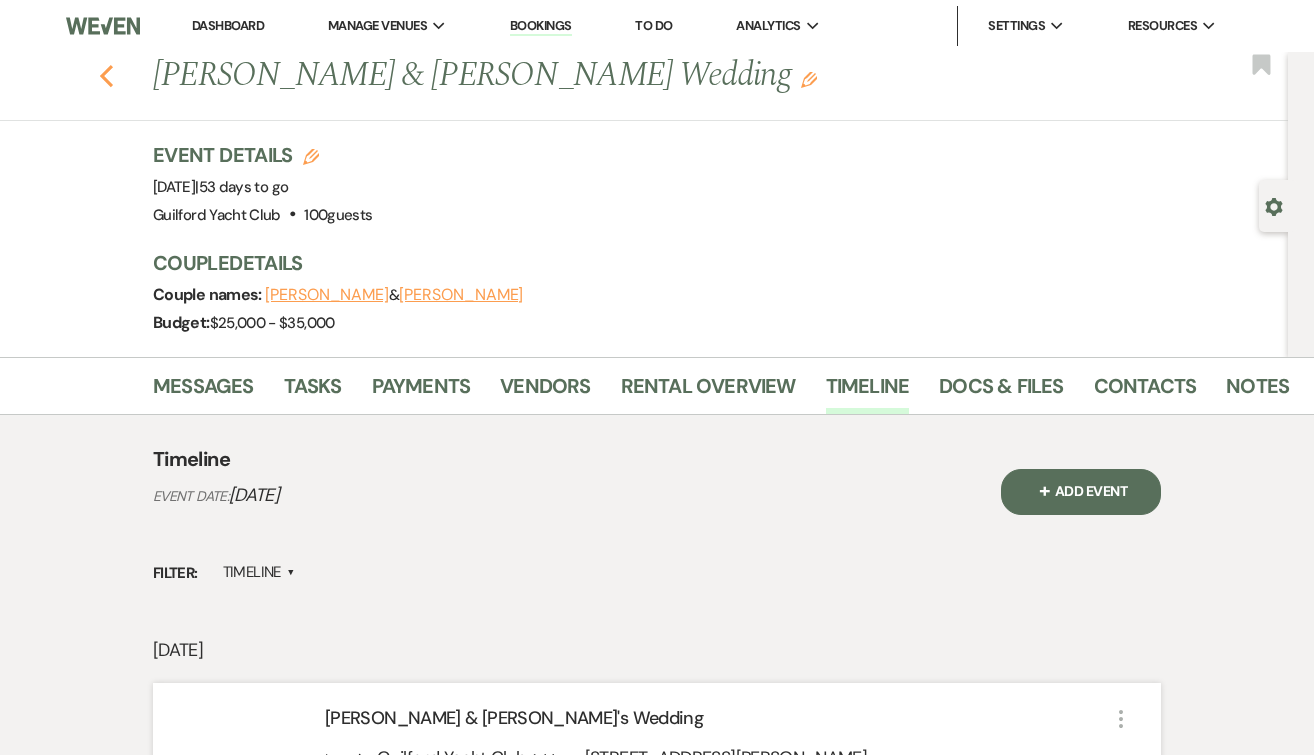 click on "Previous" 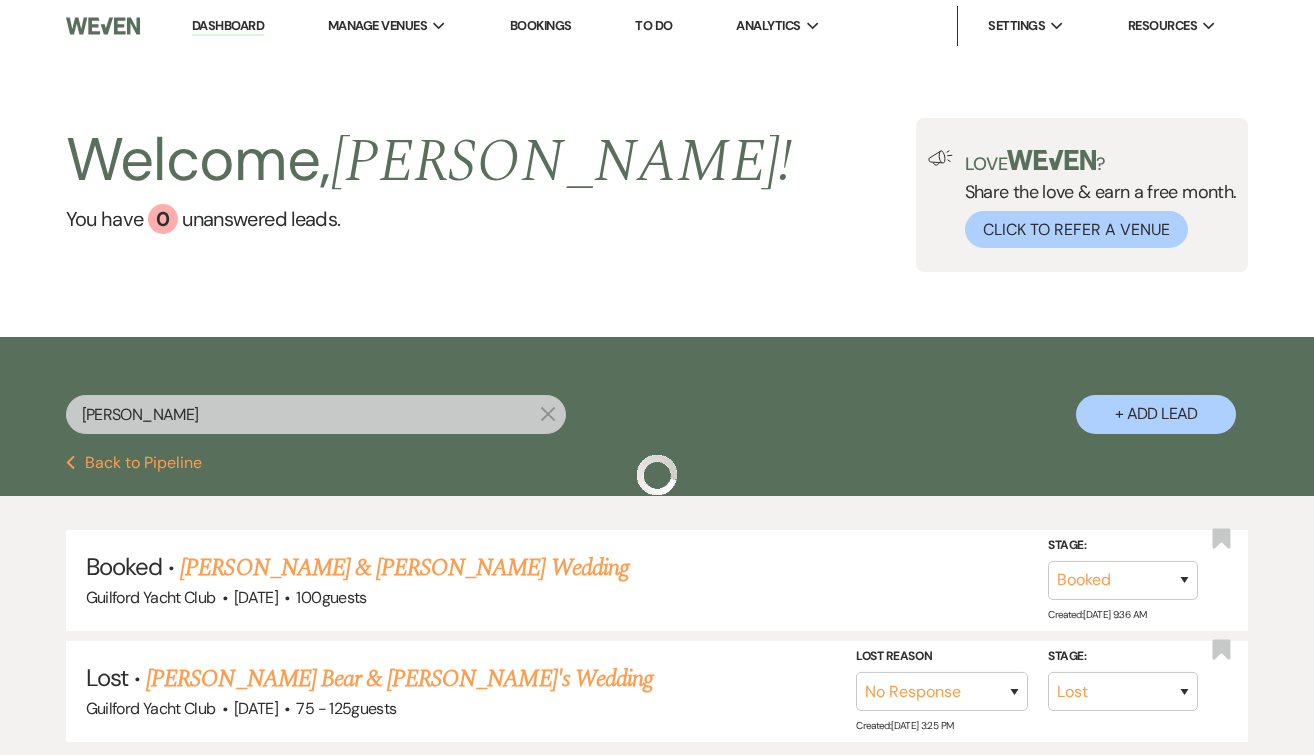 scroll, scrollTop: 94, scrollLeft: 0, axis: vertical 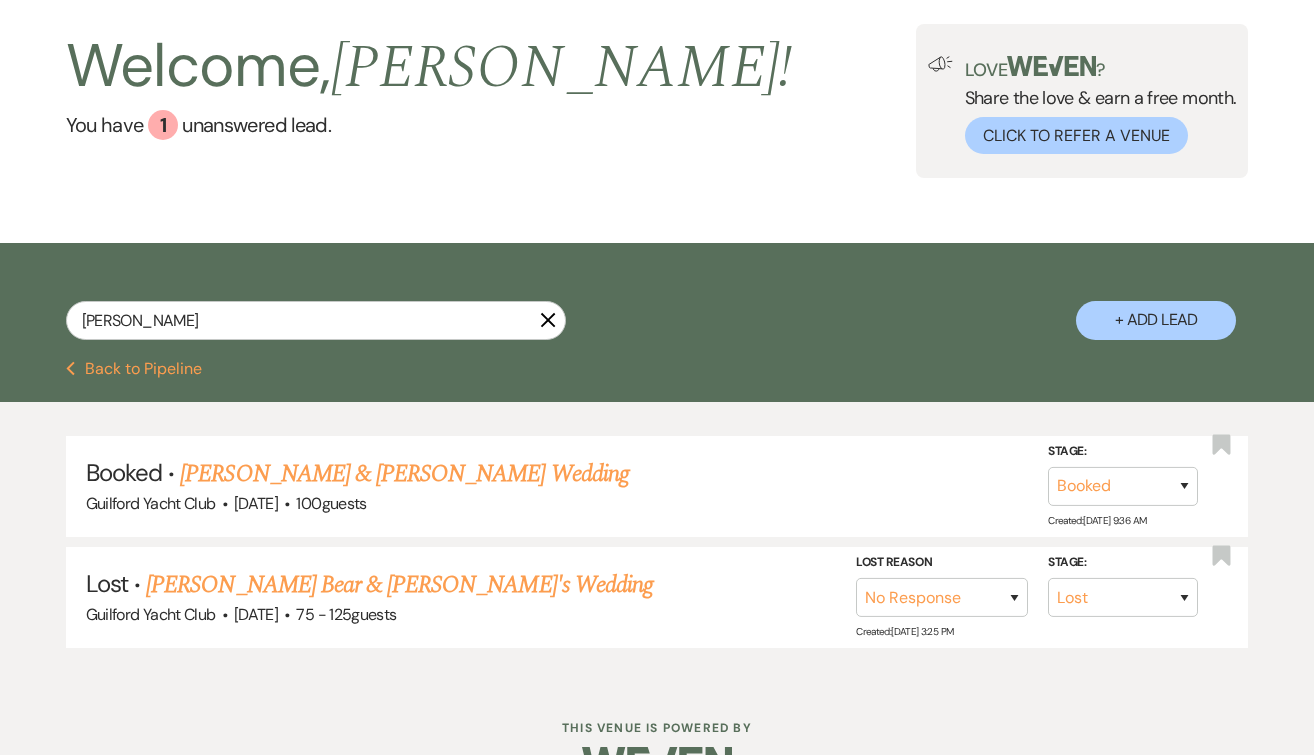 click on "Previous  Back to Pipeline" at bounding box center (134, 369) 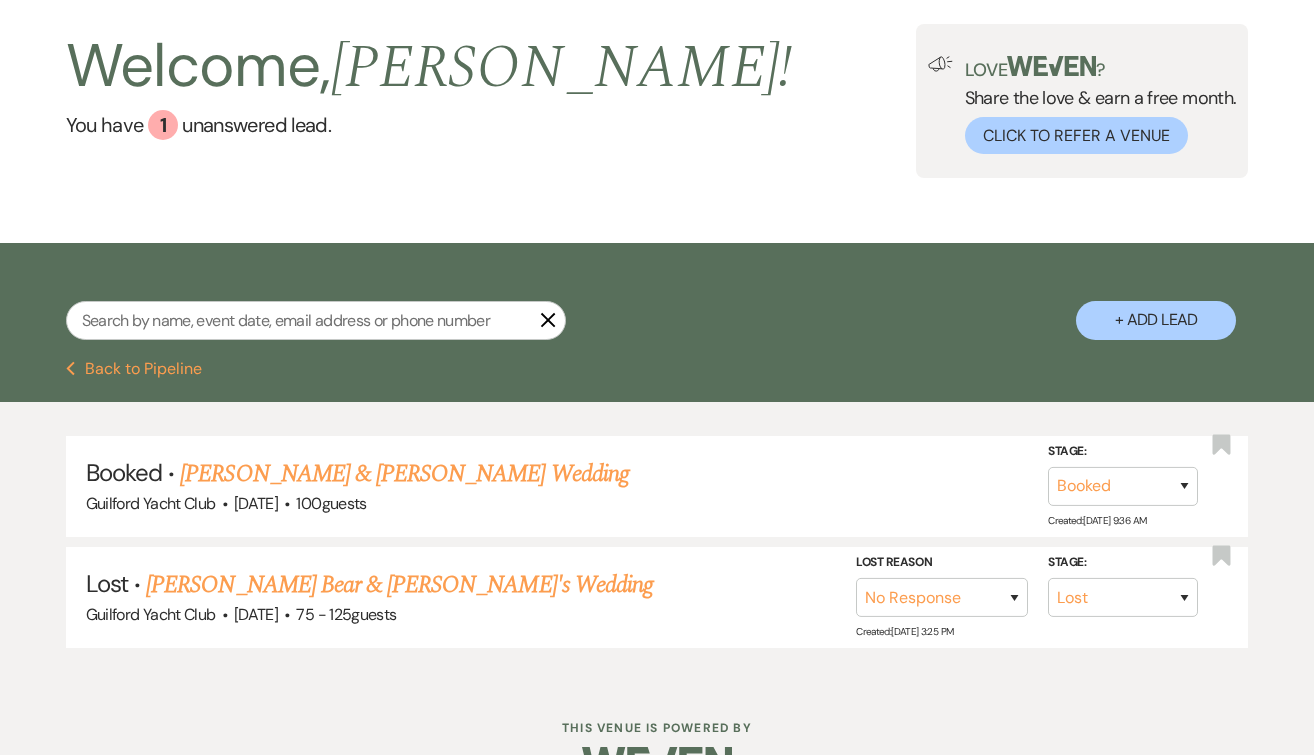 scroll, scrollTop: 0, scrollLeft: 0, axis: both 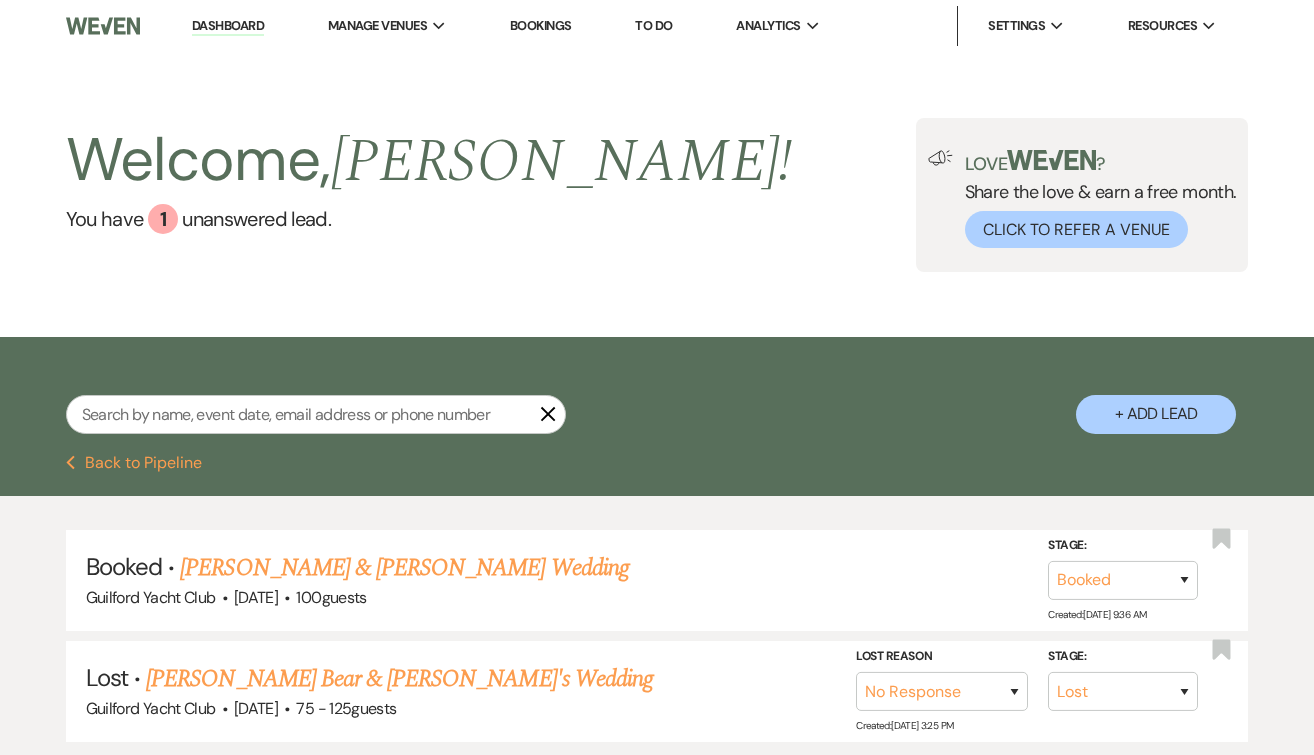 select on "5" 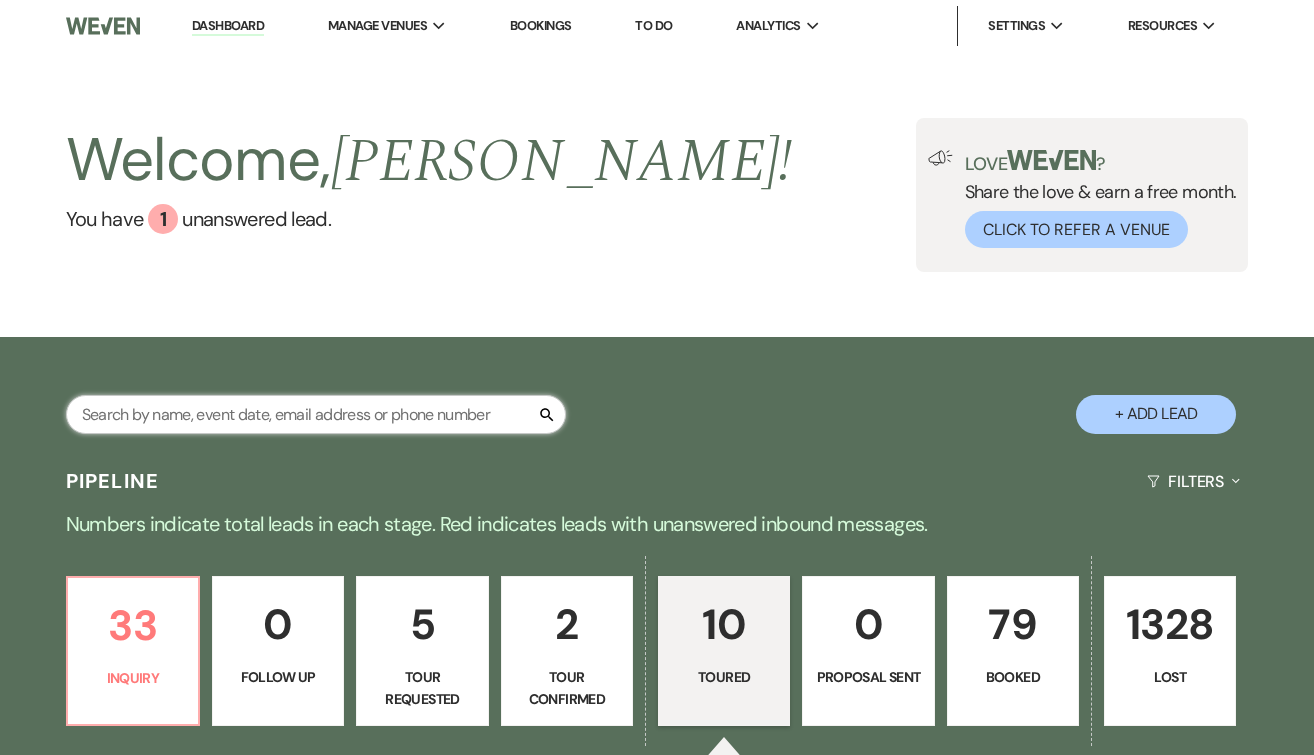 click at bounding box center [316, 414] 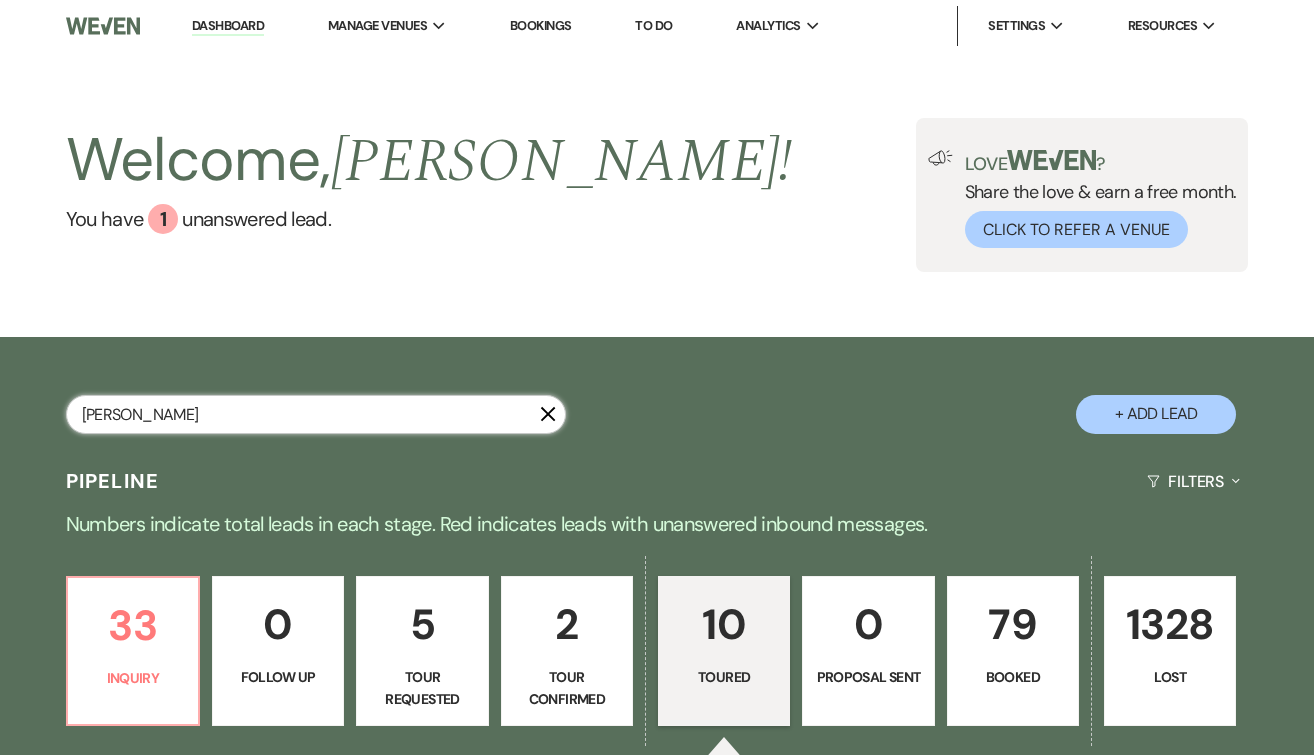 type on "[PERSON_NAME]" 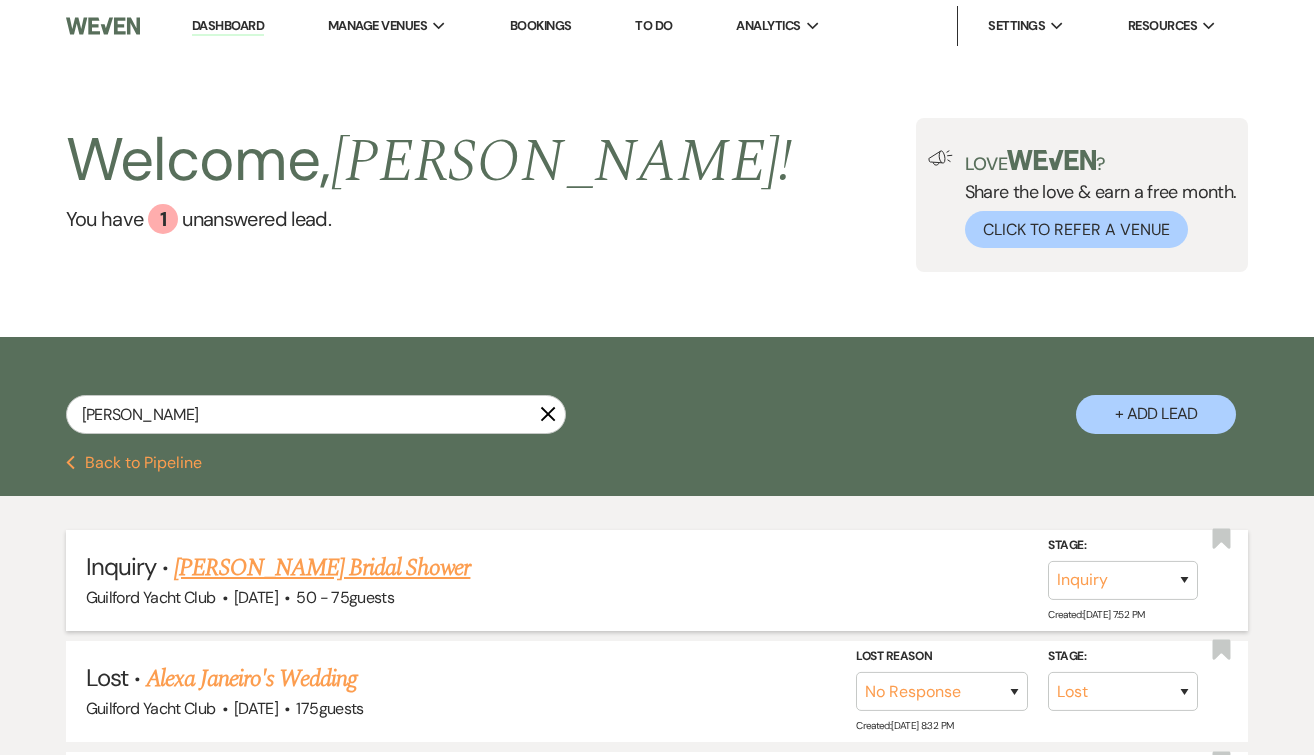 click on "[PERSON_NAME] Bridal Shower" at bounding box center [322, 568] 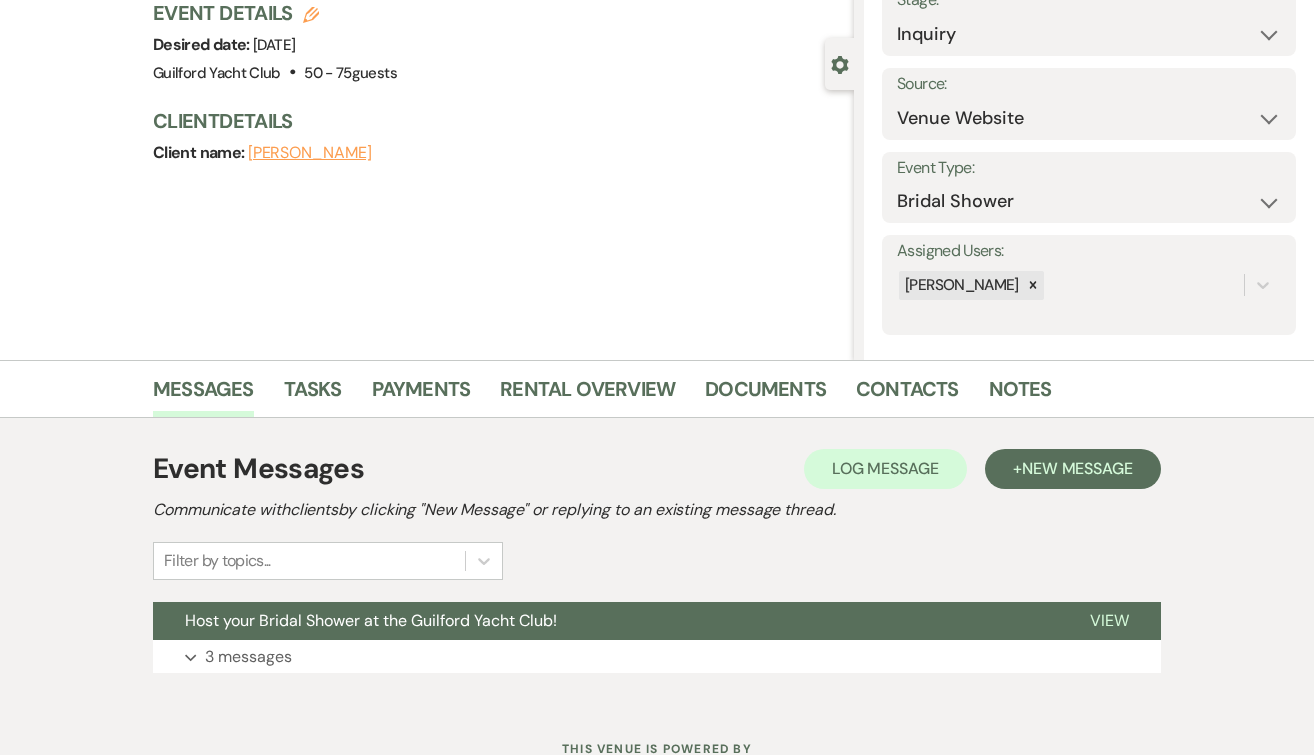 scroll, scrollTop: 219, scrollLeft: 0, axis: vertical 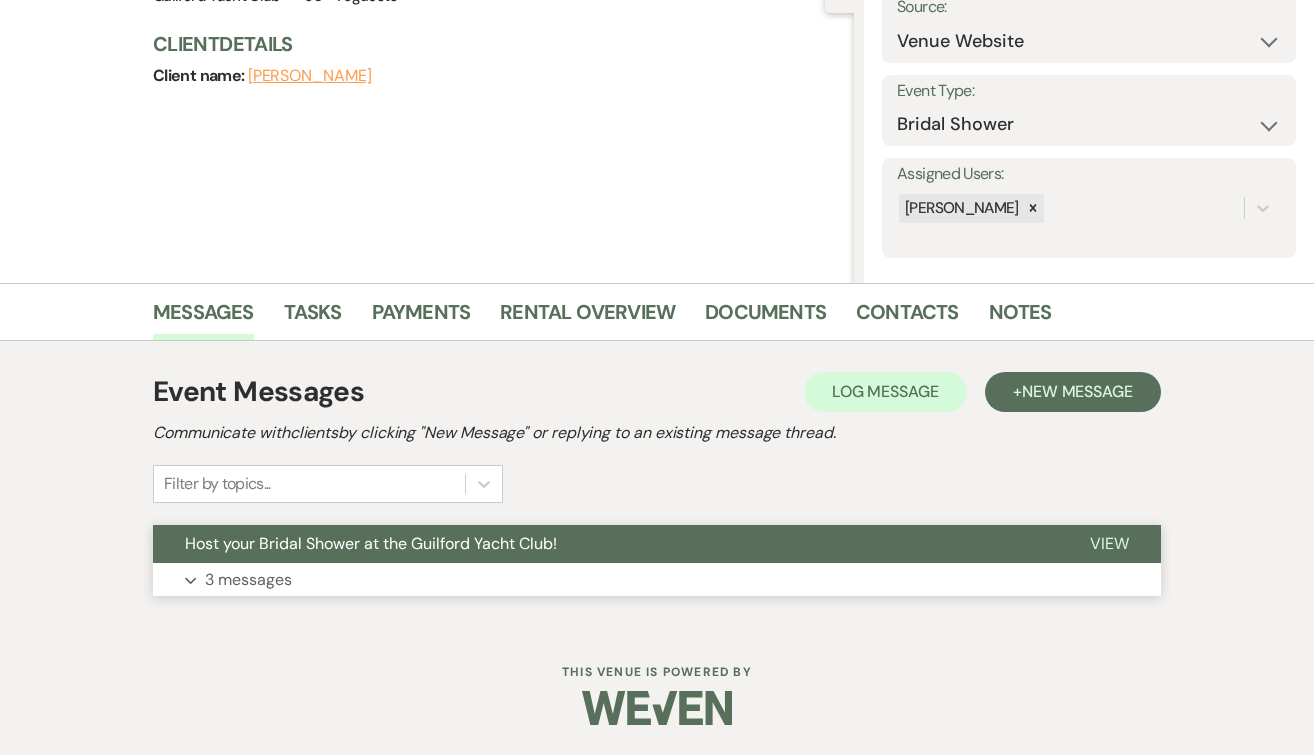 click on "View" at bounding box center [1109, 543] 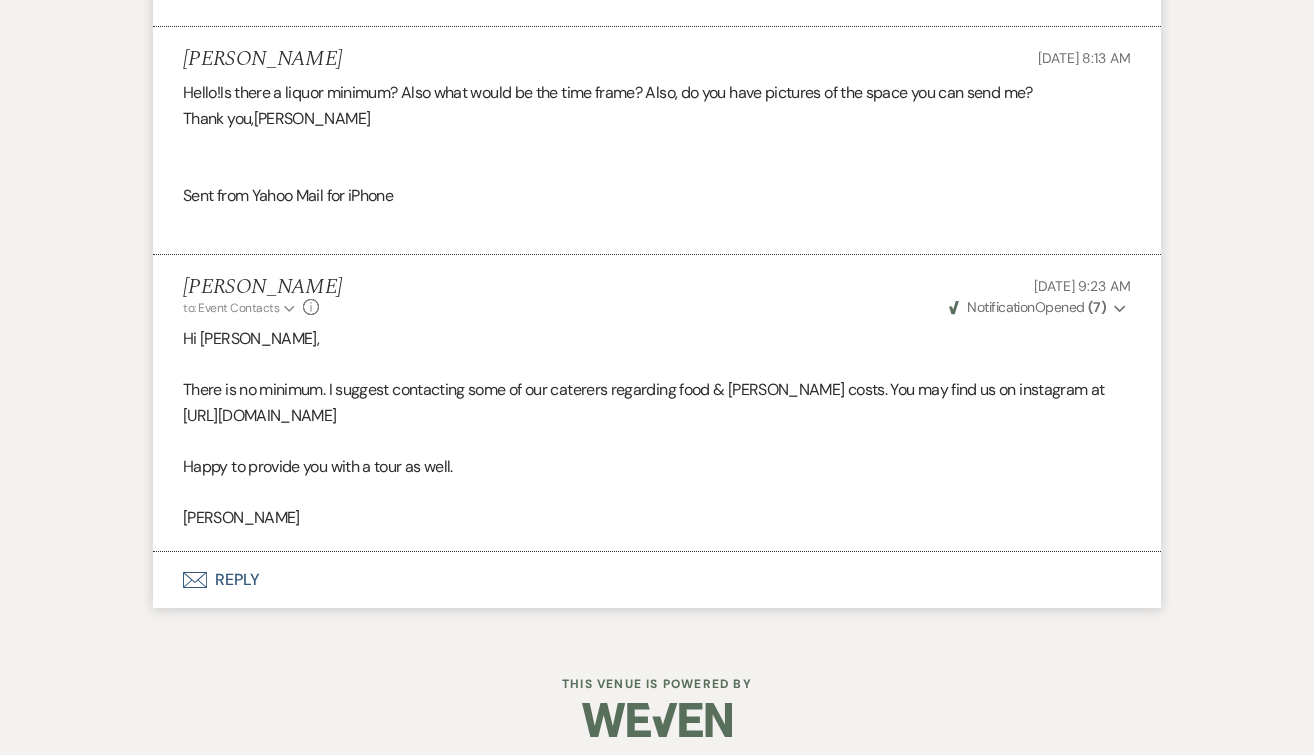 scroll, scrollTop: 1626, scrollLeft: 0, axis: vertical 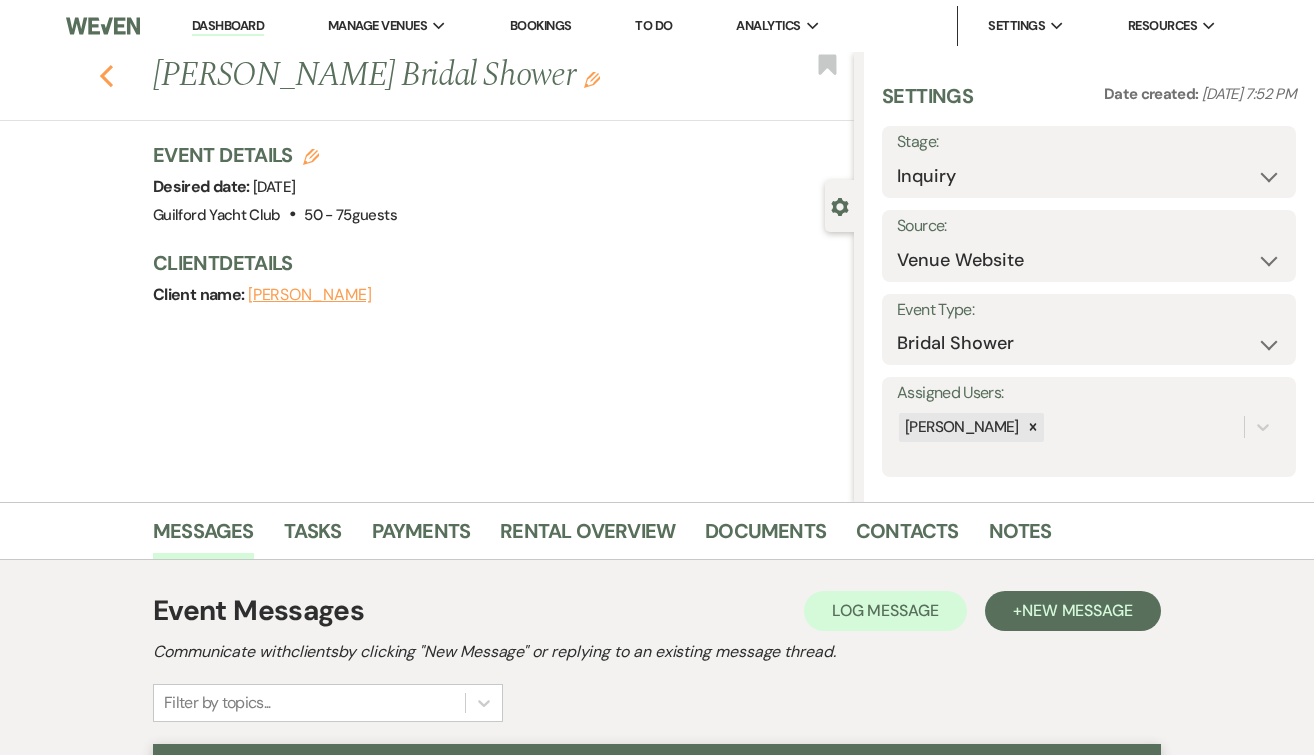 click 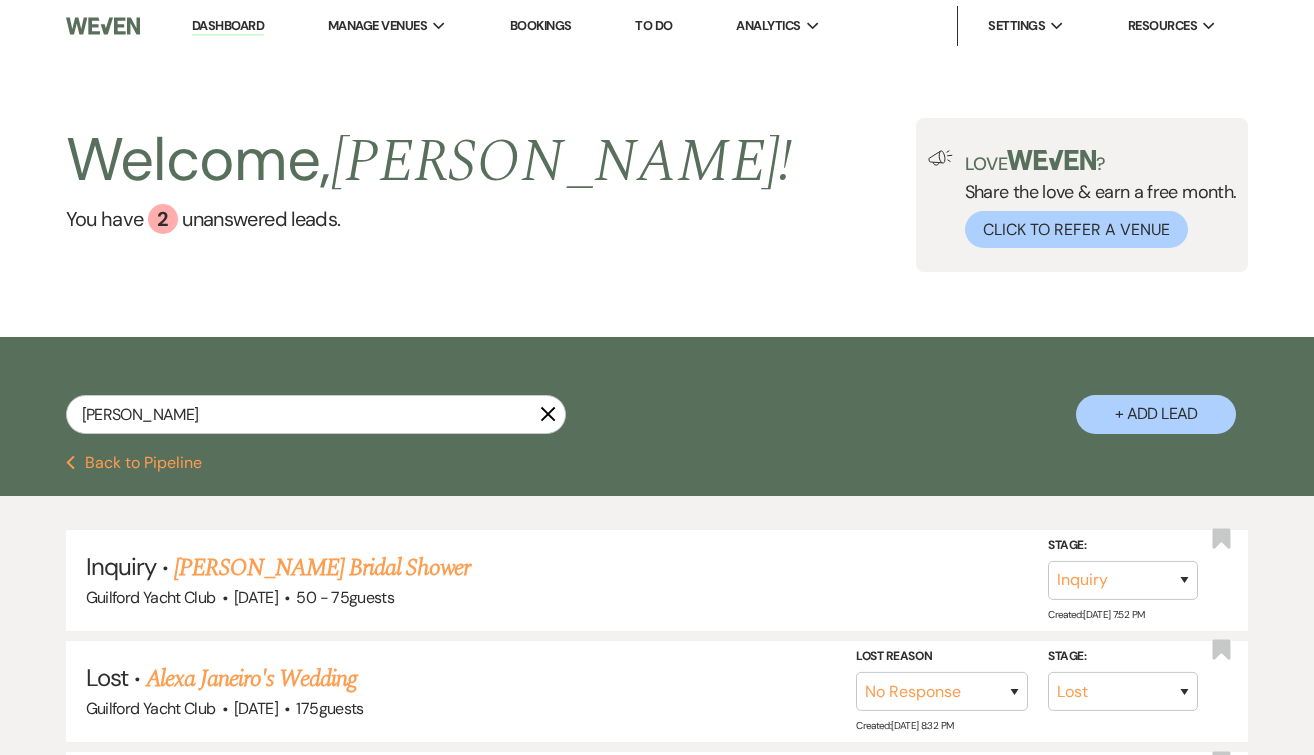 click on "Previous  Back to Pipeline" at bounding box center [134, 463] 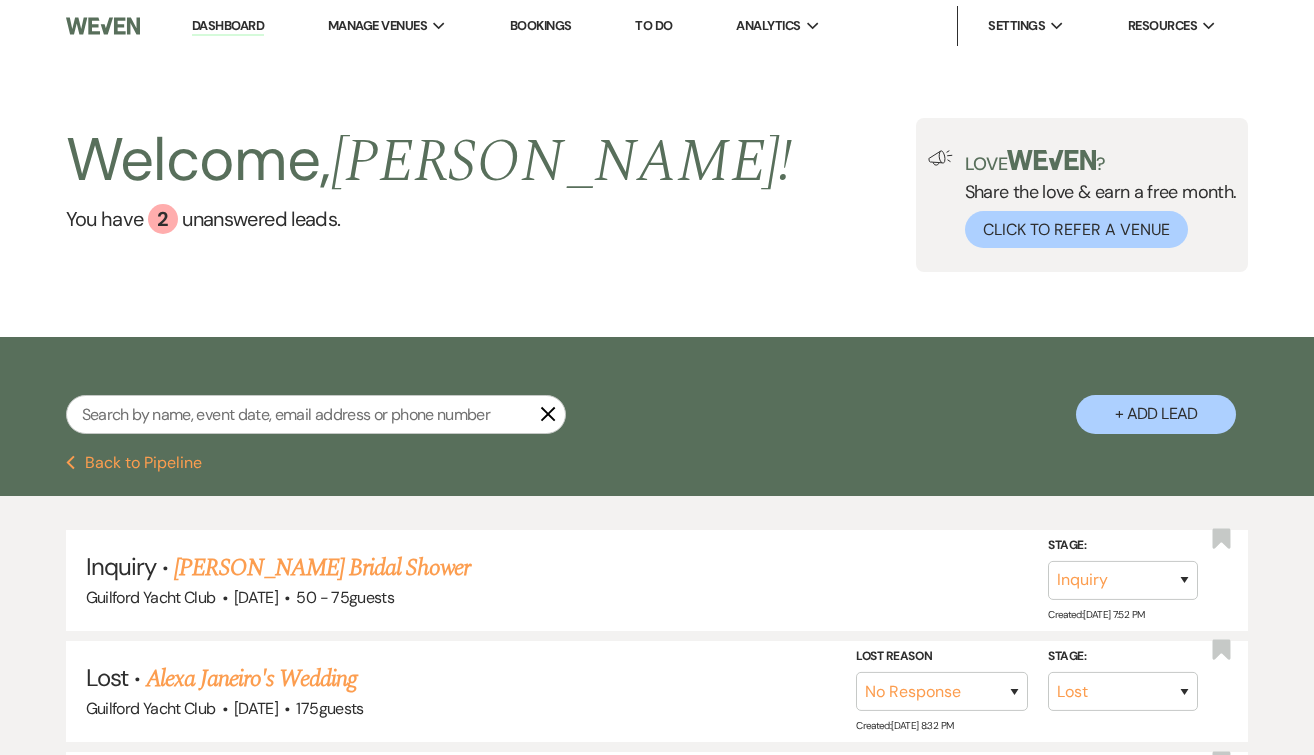 select on "5" 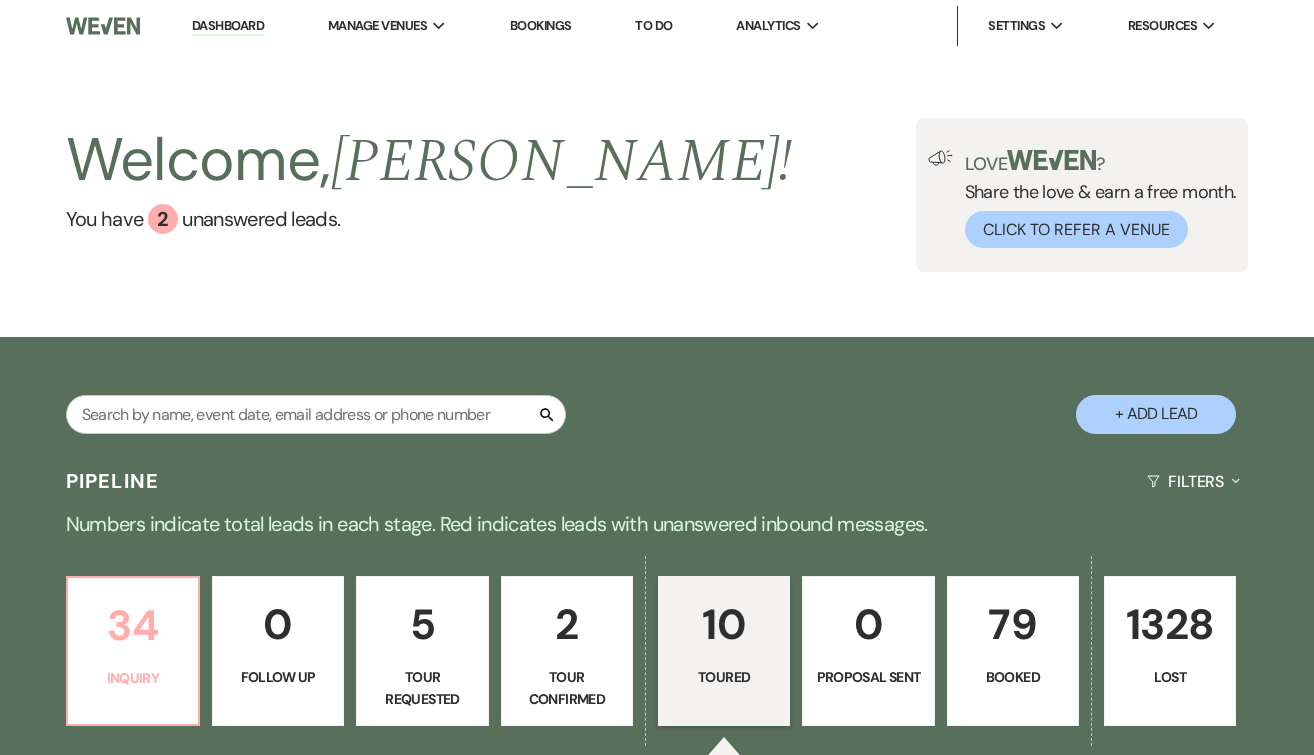 click on "34" at bounding box center [133, 625] 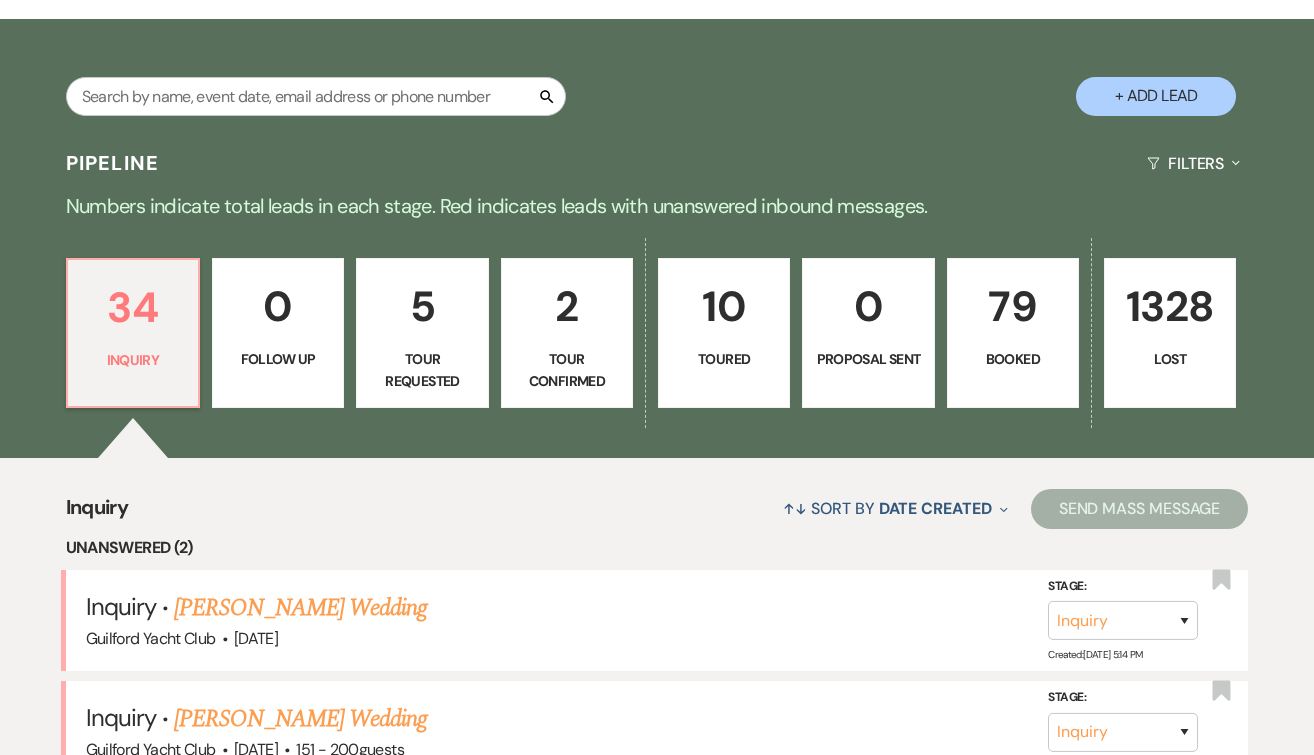 scroll, scrollTop: 500, scrollLeft: 0, axis: vertical 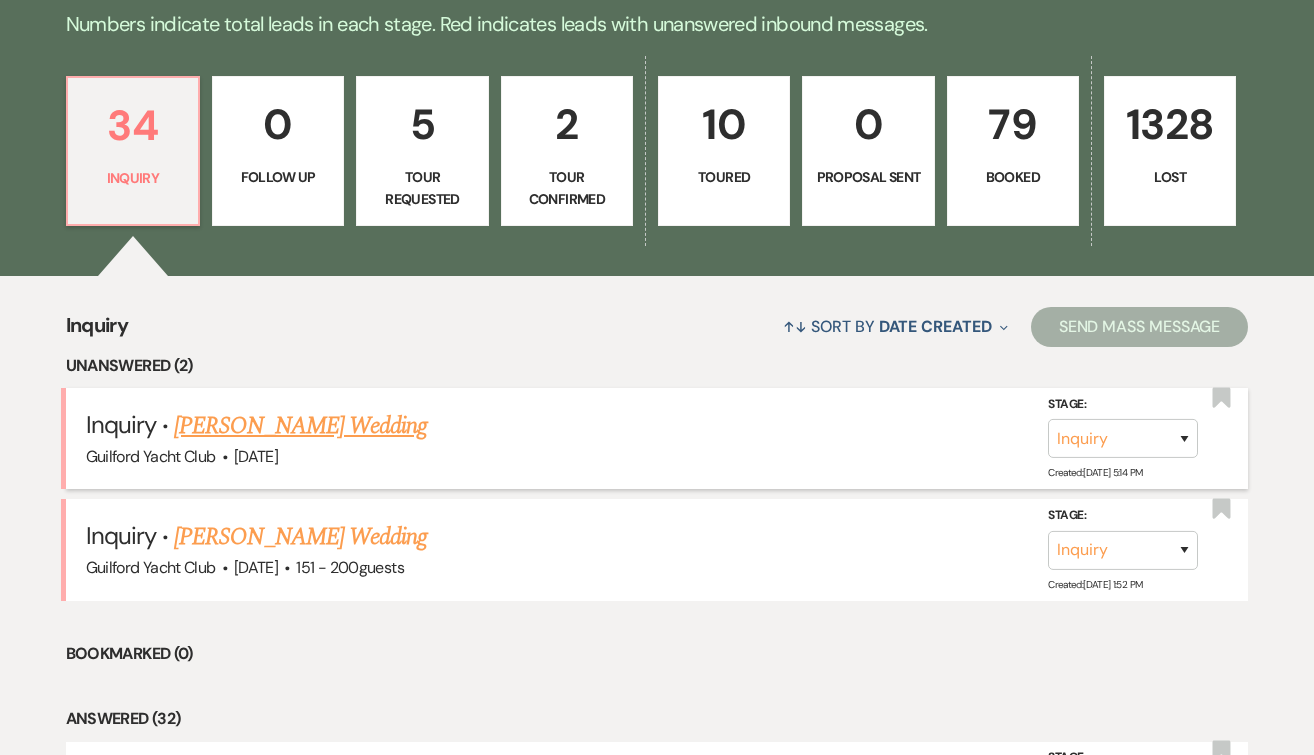 click on "[PERSON_NAME] Wedding" at bounding box center (300, 426) 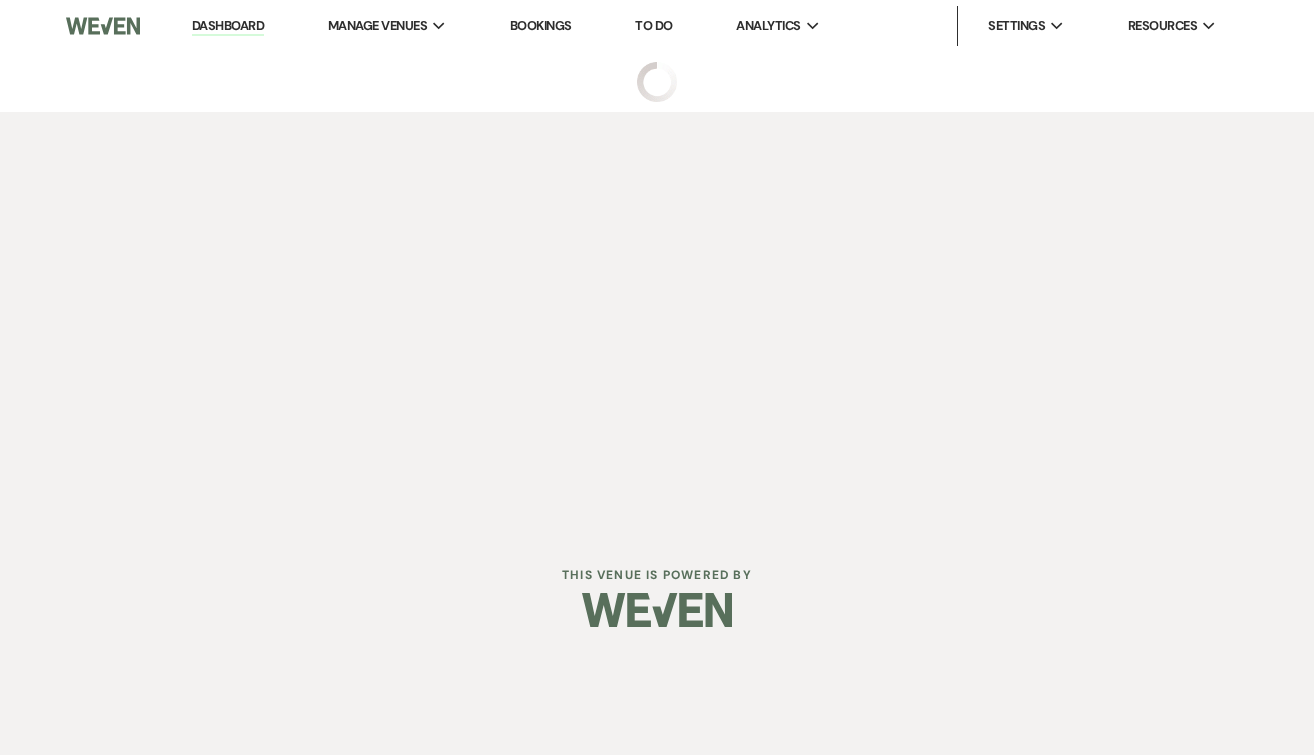 select on "5" 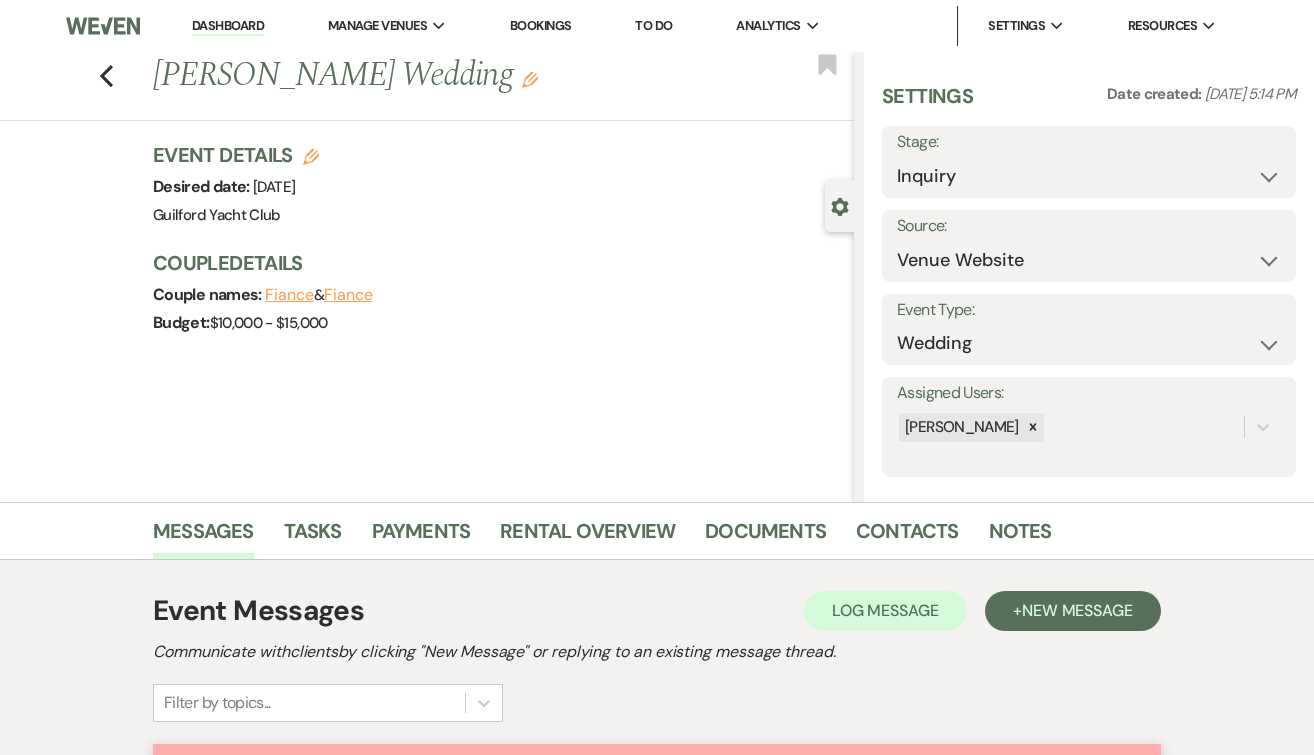 scroll, scrollTop: 622, scrollLeft: 0, axis: vertical 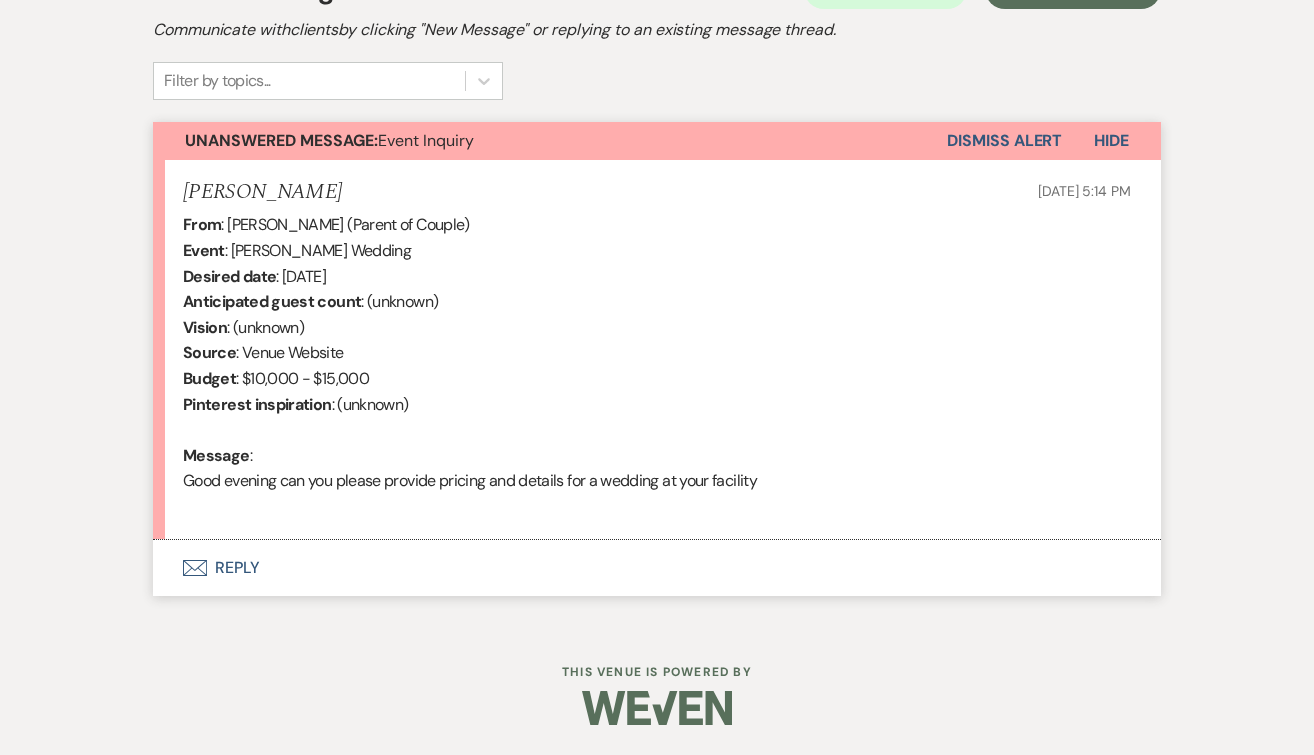 click on "Envelope Reply" at bounding box center (657, 568) 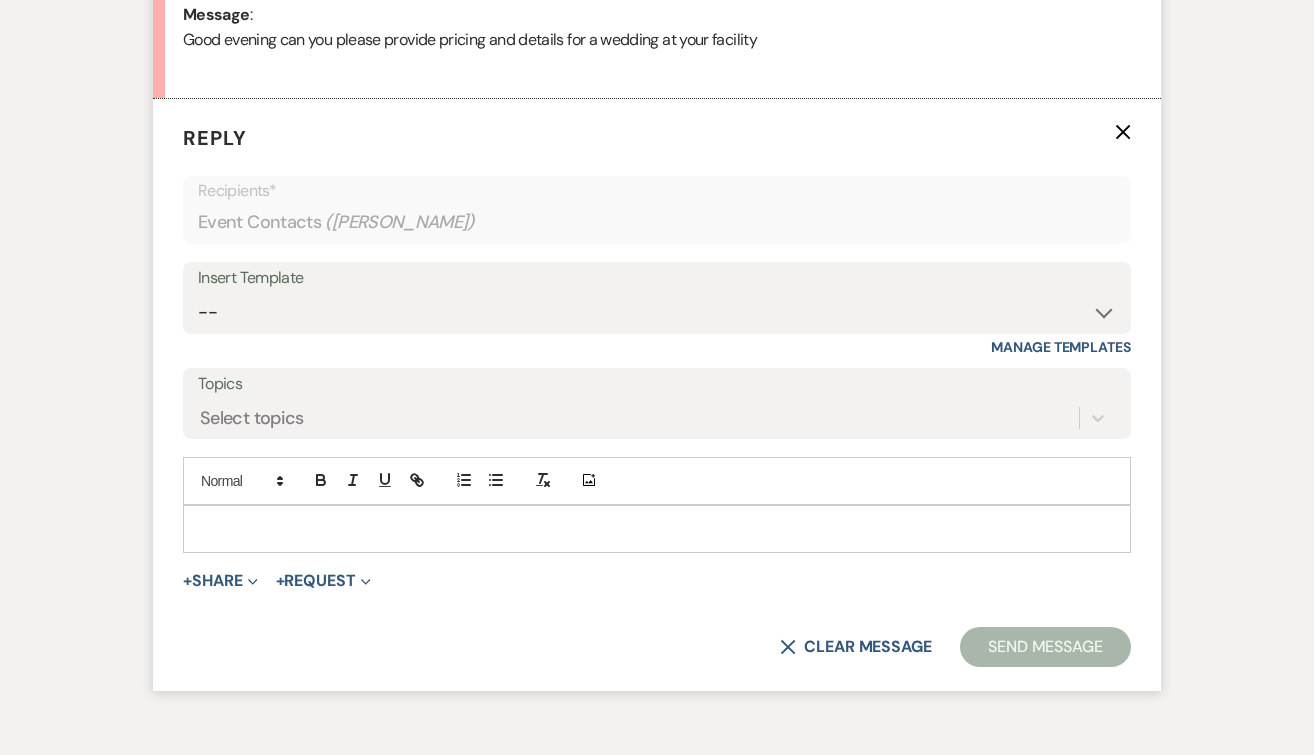 scroll, scrollTop: 1081, scrollLeft: 0, axis: vertical 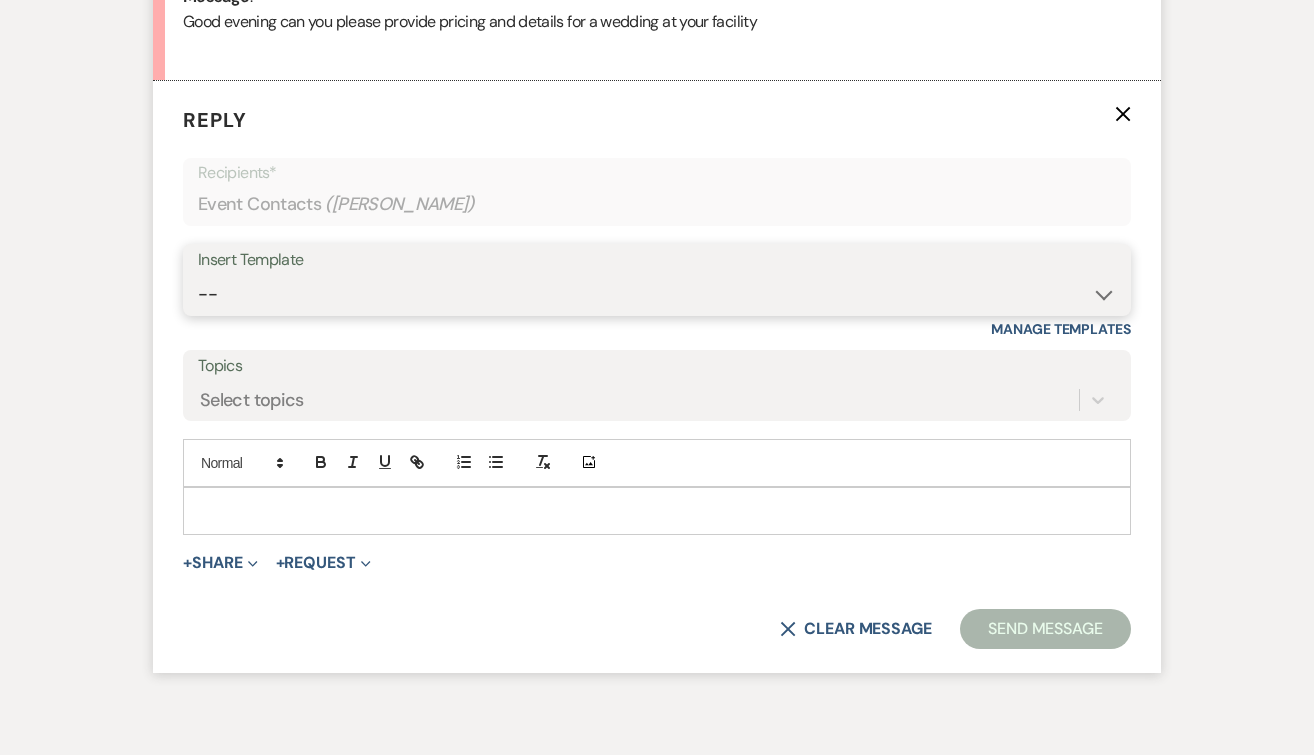 click on "-- Weven Planning Portal Introduction (Booked Events) Initial Inquiry Response Tour Request Response Follow Up Contract (Pre-Booked Leads) Initial Inquiry Response- unknown date  Initial Inquiry Response- High Season Initial Inquiry Response- Shoulder Season Initial Inquiry Response- Low Season Initial Inquiry Response- Member Unknown Date Initial Inquiry Response- Member High Season Copy of Initial Inquiry Response- Member Shoulder Season Initial Inquiry Response- Member Low Season Thank you for touring the Guilford Yacht Club Schedule Tour for GYC Bridal Shower End of Life Celebration  Copy of Weven Planning Portal Introduction (Booked Events) Copy of Weven Planning Portal Introduction (Booked Events) Copy of Weven Planning Portal Introduction (Booked Events) Lost- Why? Knot review 5 Stars Copy of Follow Up Out of Office Vendor COI forms" at bounding box center (657, 294) 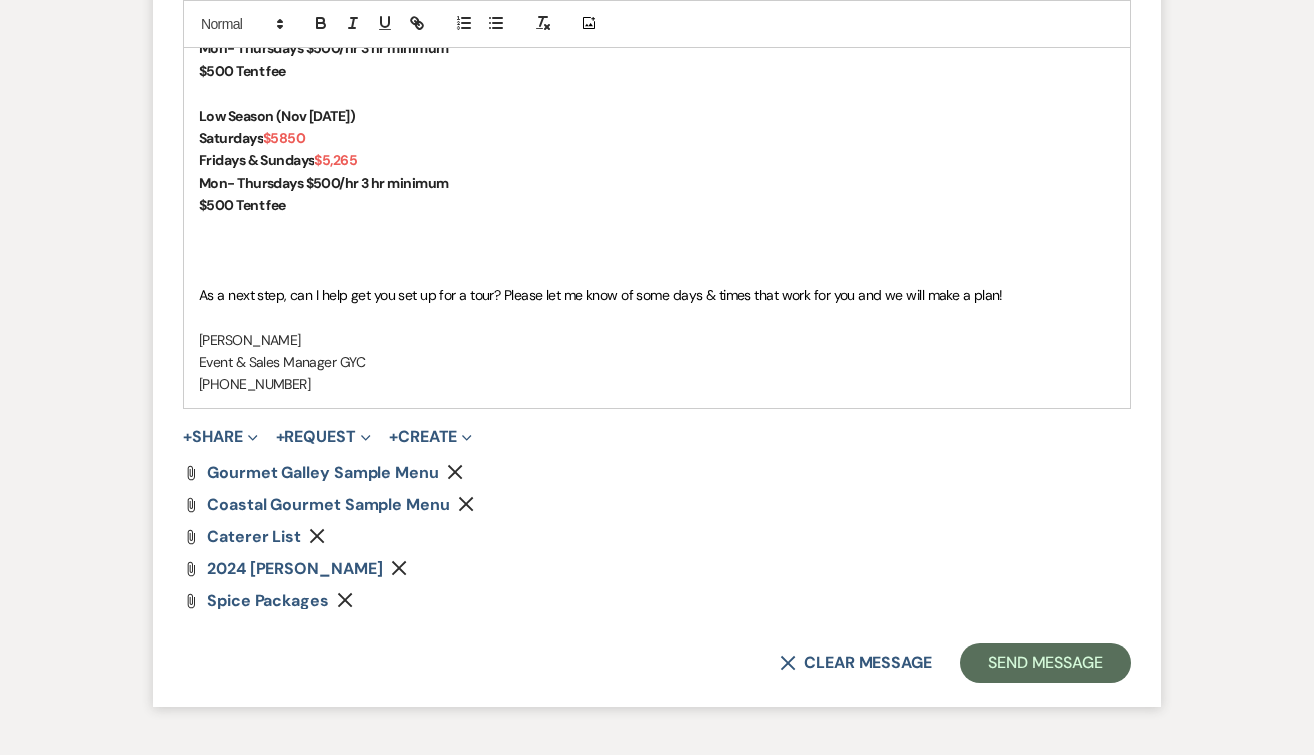 scroll, scrollTop: 2103, scrollLeft: 0, axis: vertical 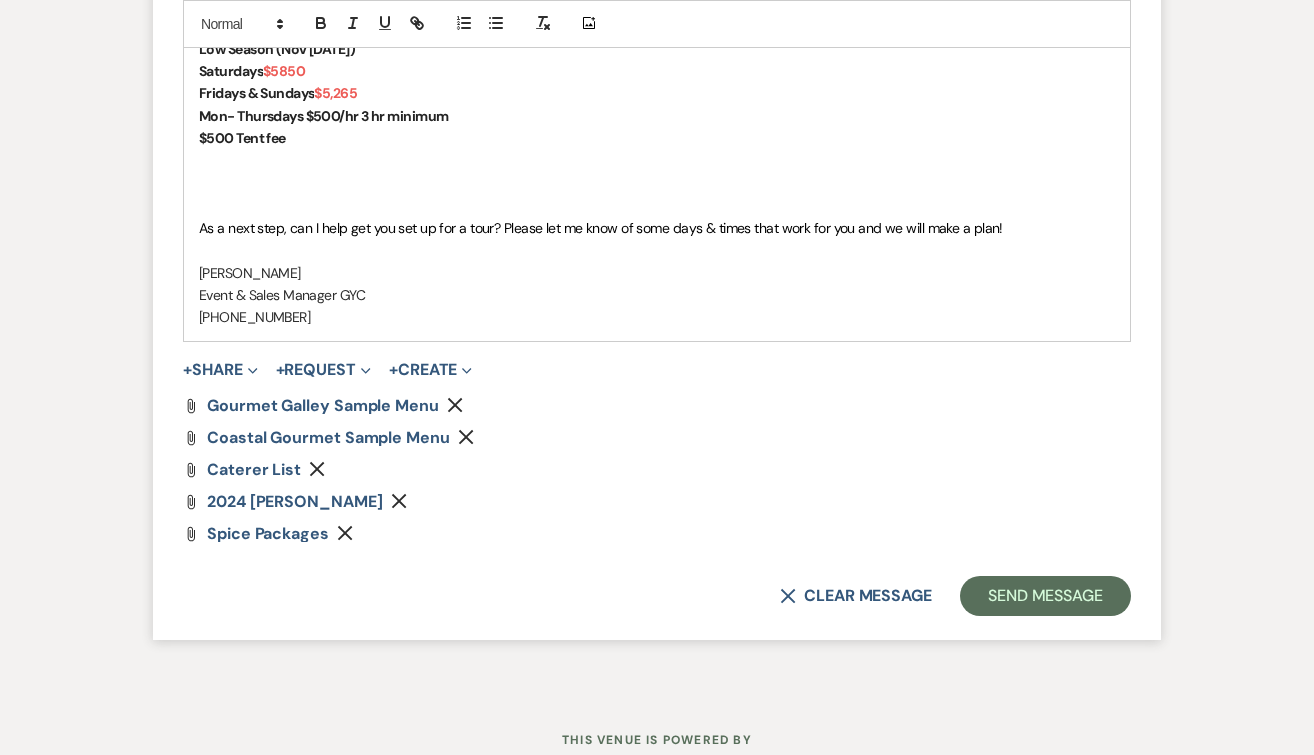 click 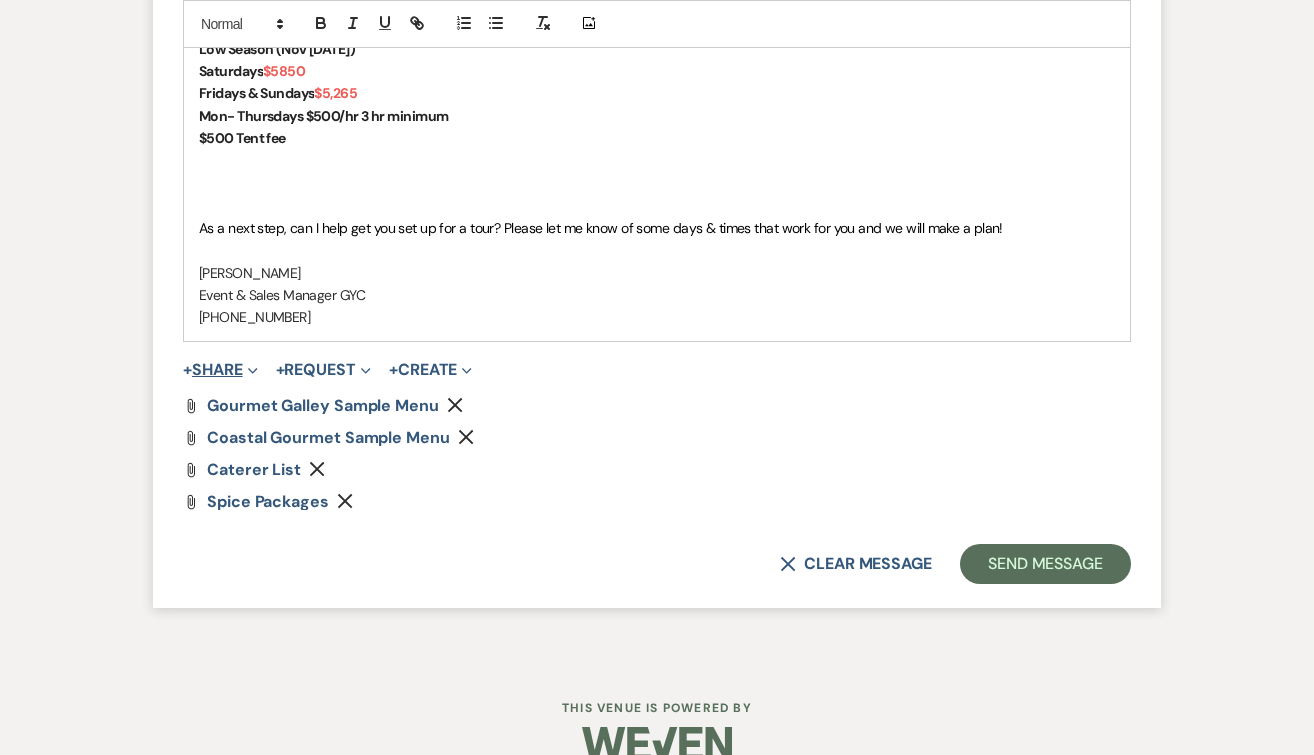 click on "+  Share Expand" at bounding box center [220, 370] 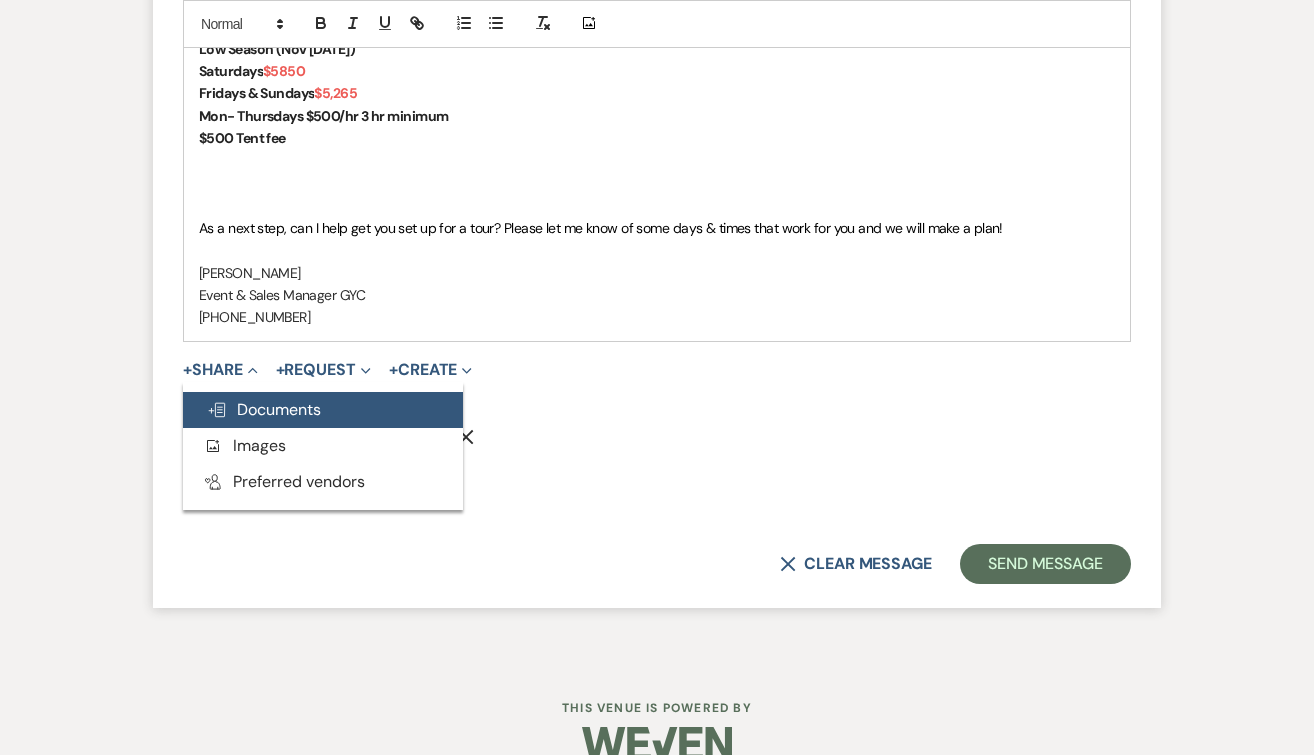 click on "Doc Upload Documents" at bounding box center [264, 409] 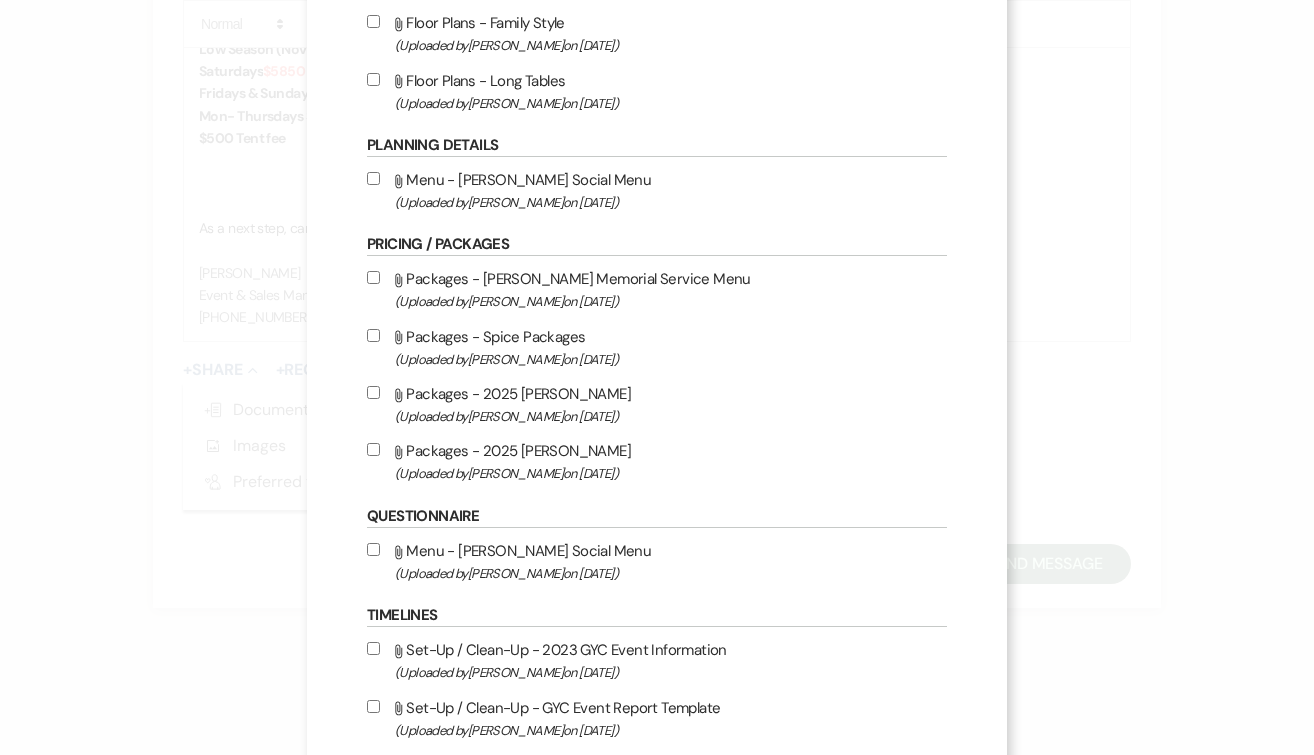 scroll, scrollTop: 608, scrollLeft: 0, axis: vertical 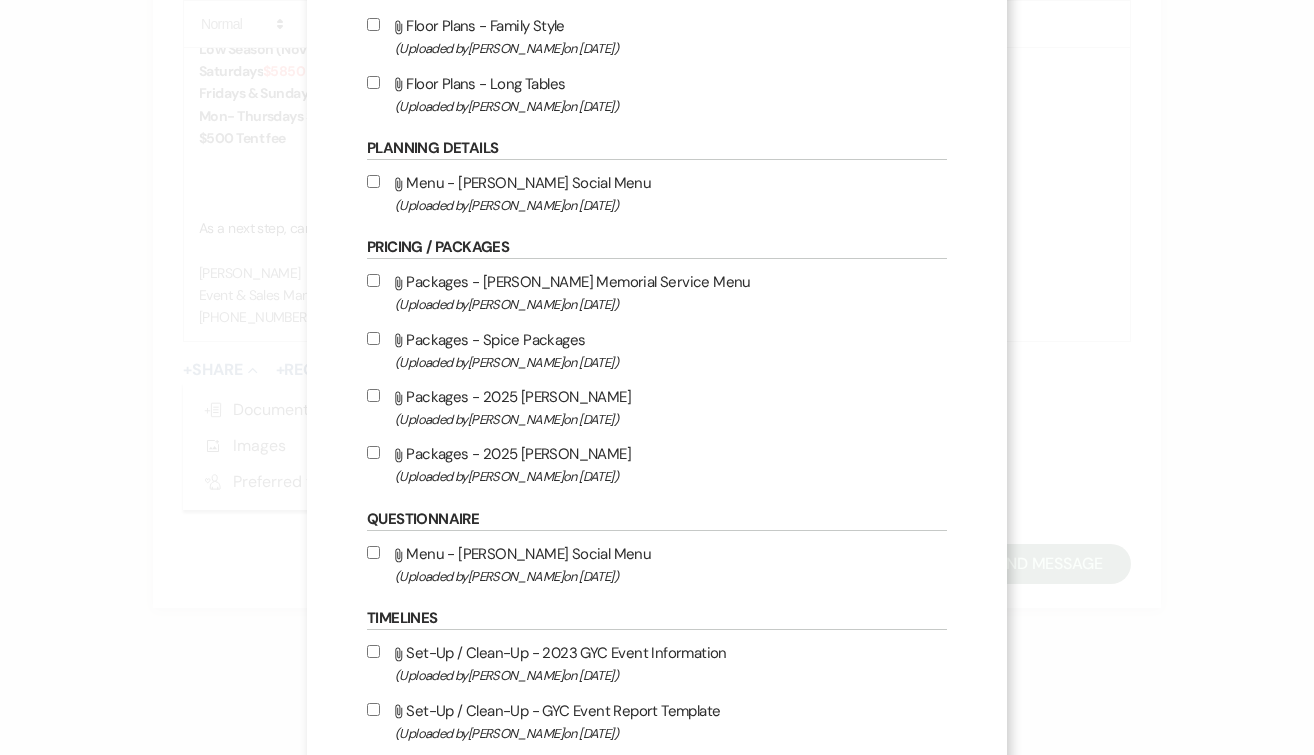 click on "Attach File Packages - 2025 [PERSON_NAME]  (Uploaded by  [PERSON_NAME]  on   [DATE] )" at bounding box center (373, 452) 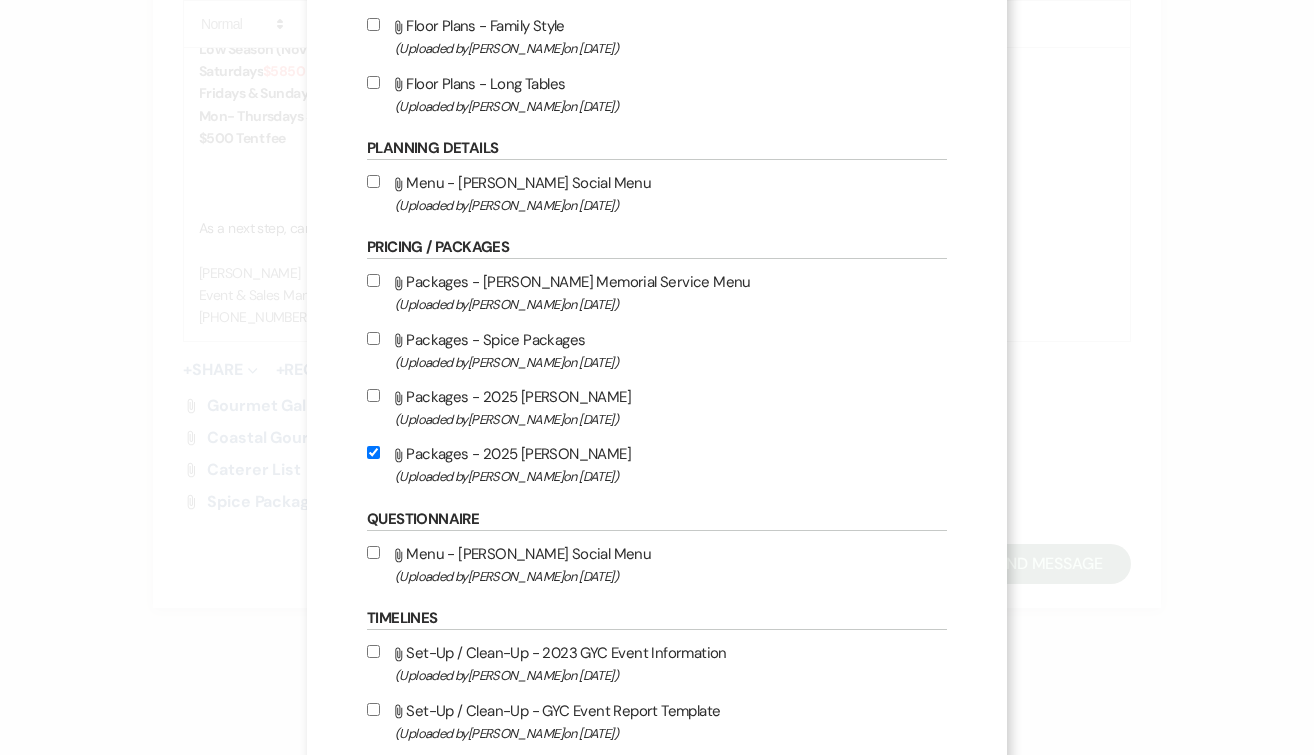scroll, scrollTop: 1636, scrollLeft: 0, axis: vertical 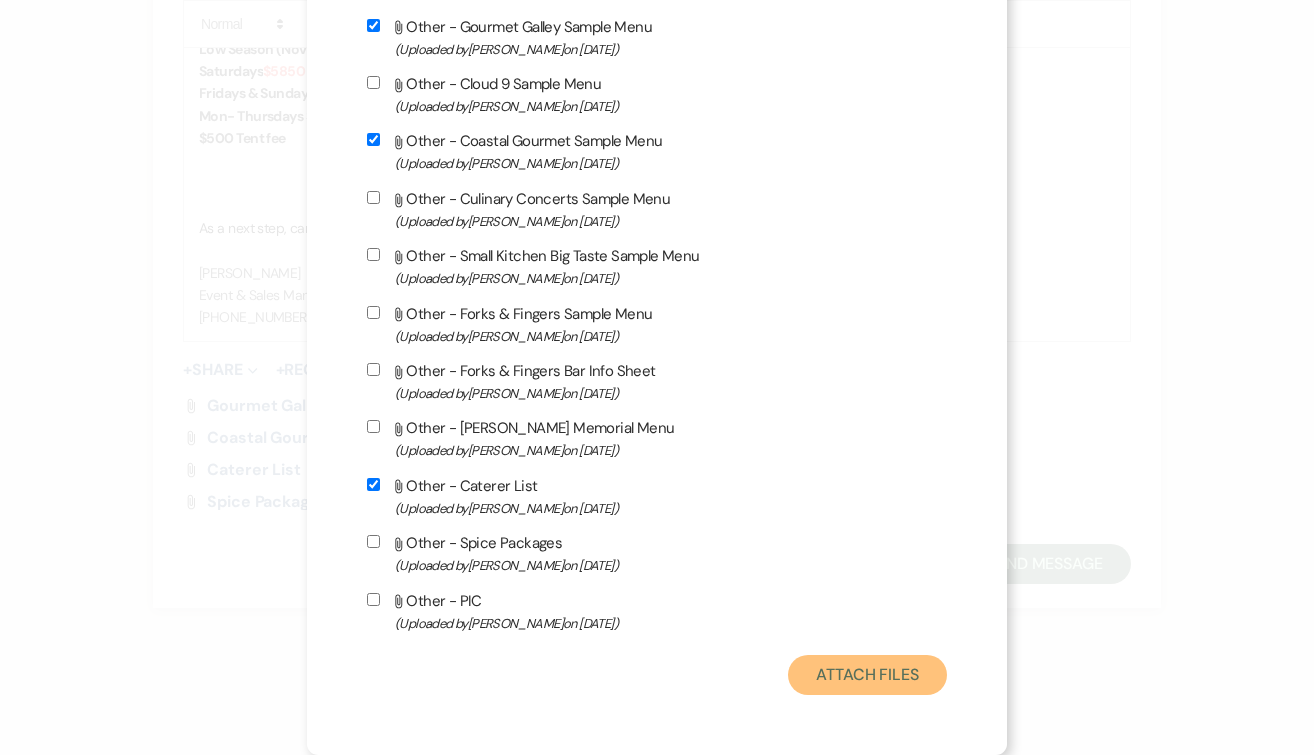 click on "Attach Files" at bounding box center [867, 675] 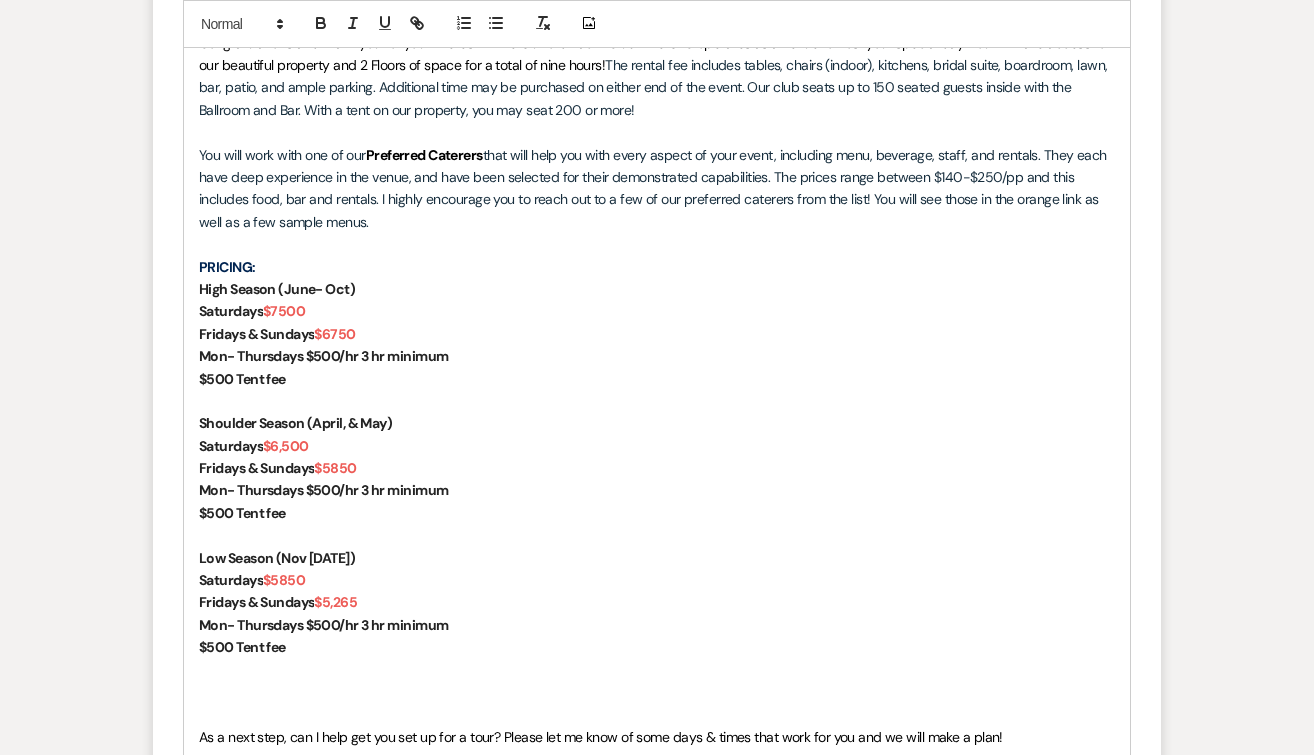 scroll, scrollTop: 1593, scrollLeft: 0, axis: vertical 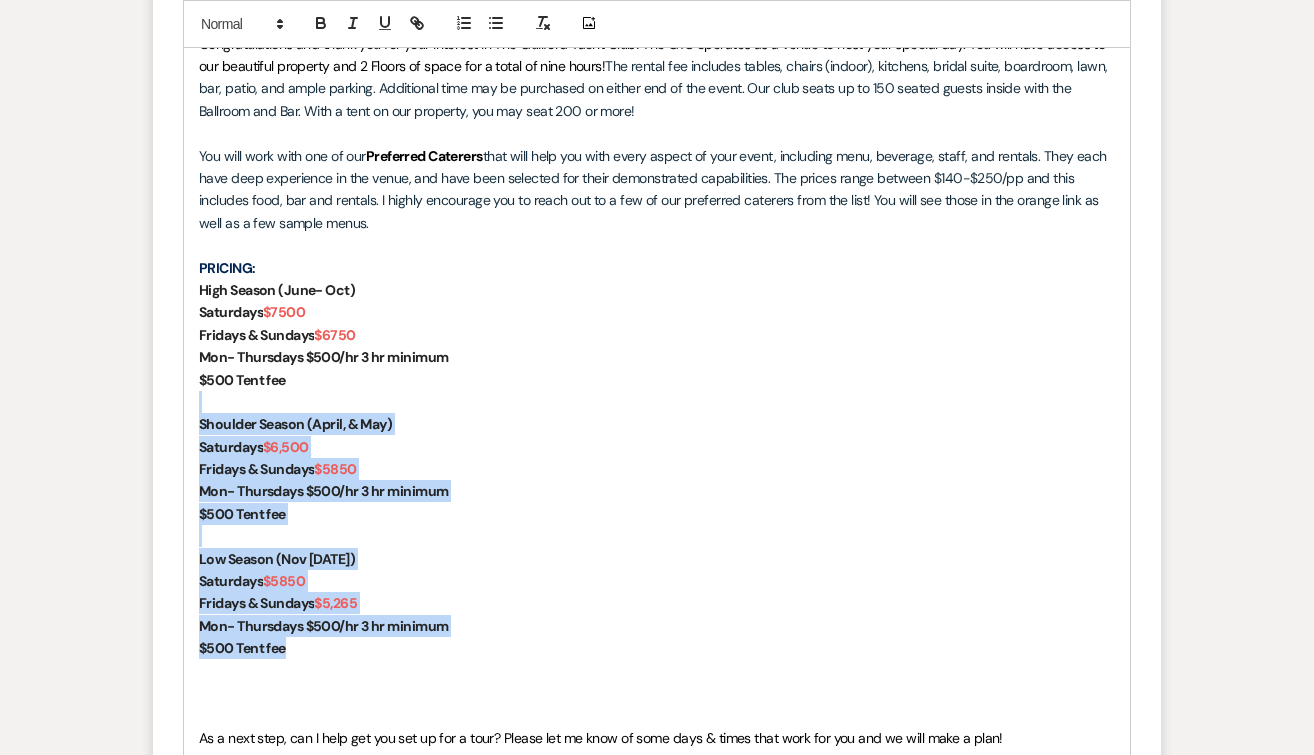 drag, startPoint x: 308, startPoint y: 658, endPoint x: 185, endPoint y: 400, distance: 285.8199 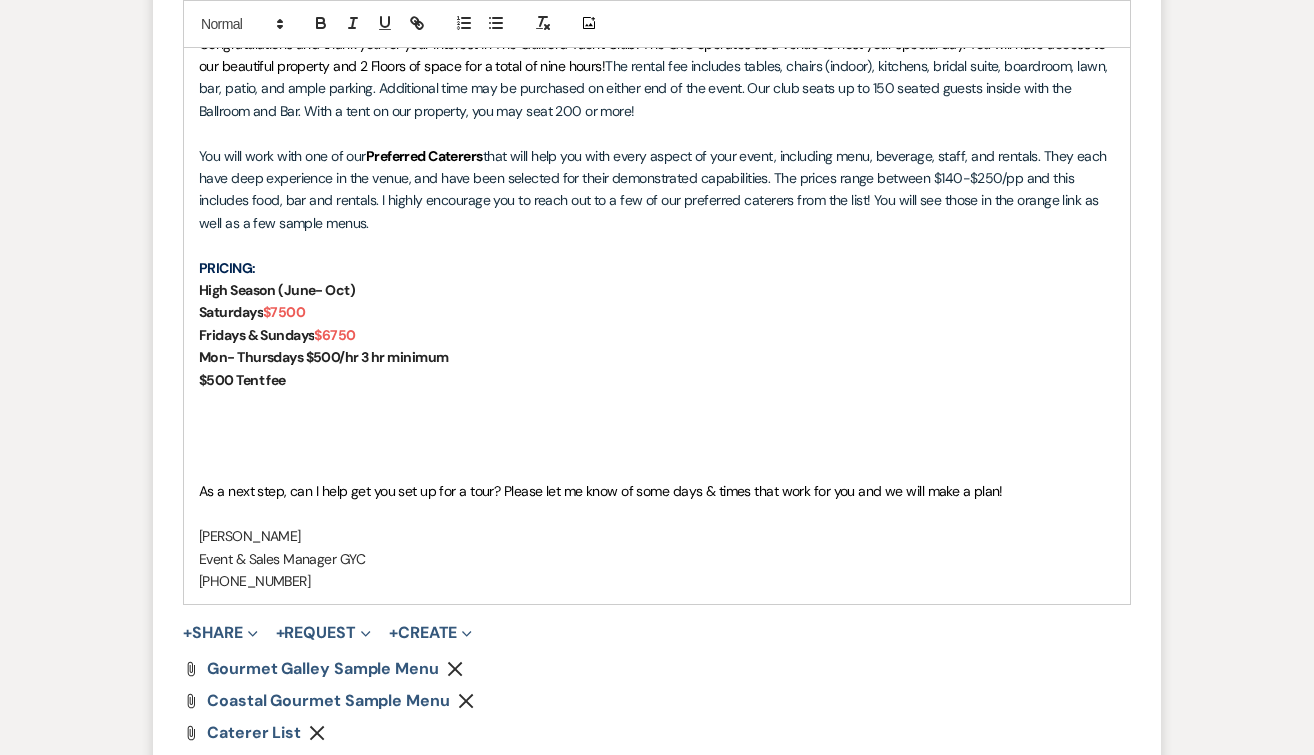 click at bounding box center [657, 469] 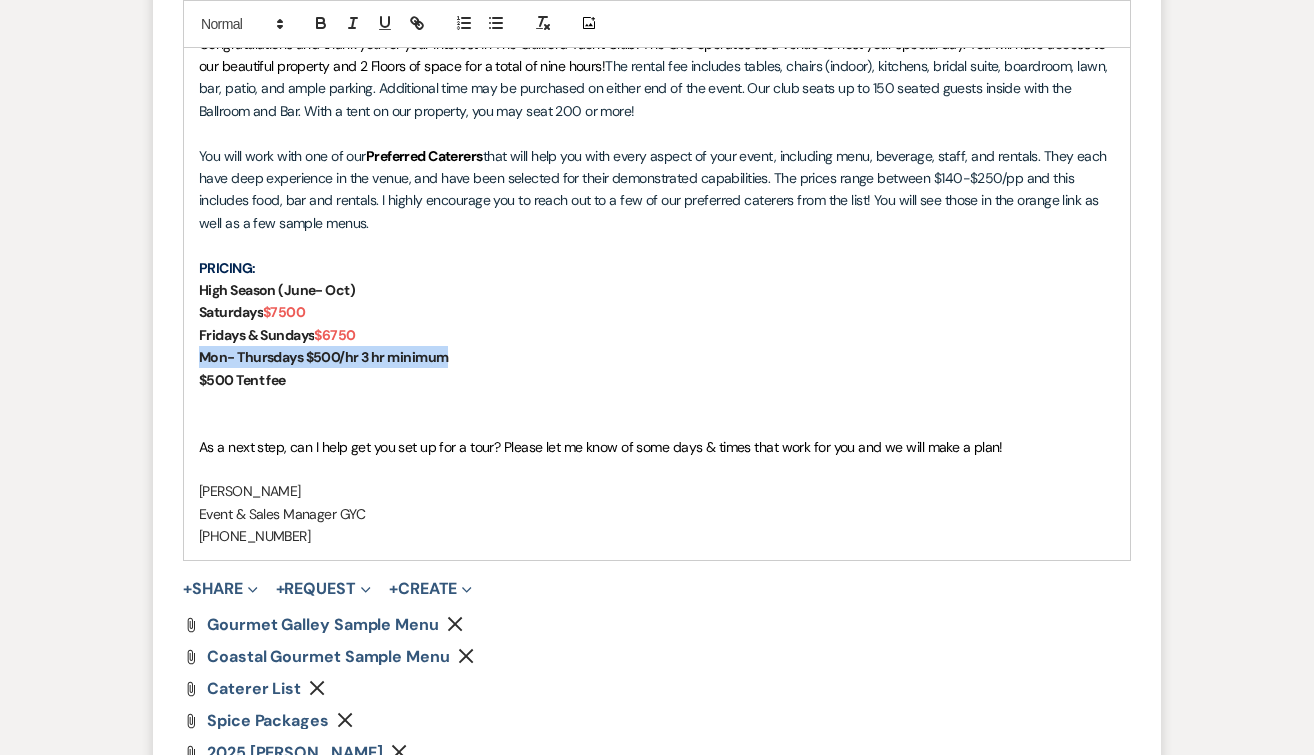 drag, startPoint x: 489, startPoint y: 359, endPoint x: 184, endPoint y: 363, distance: 305.0262 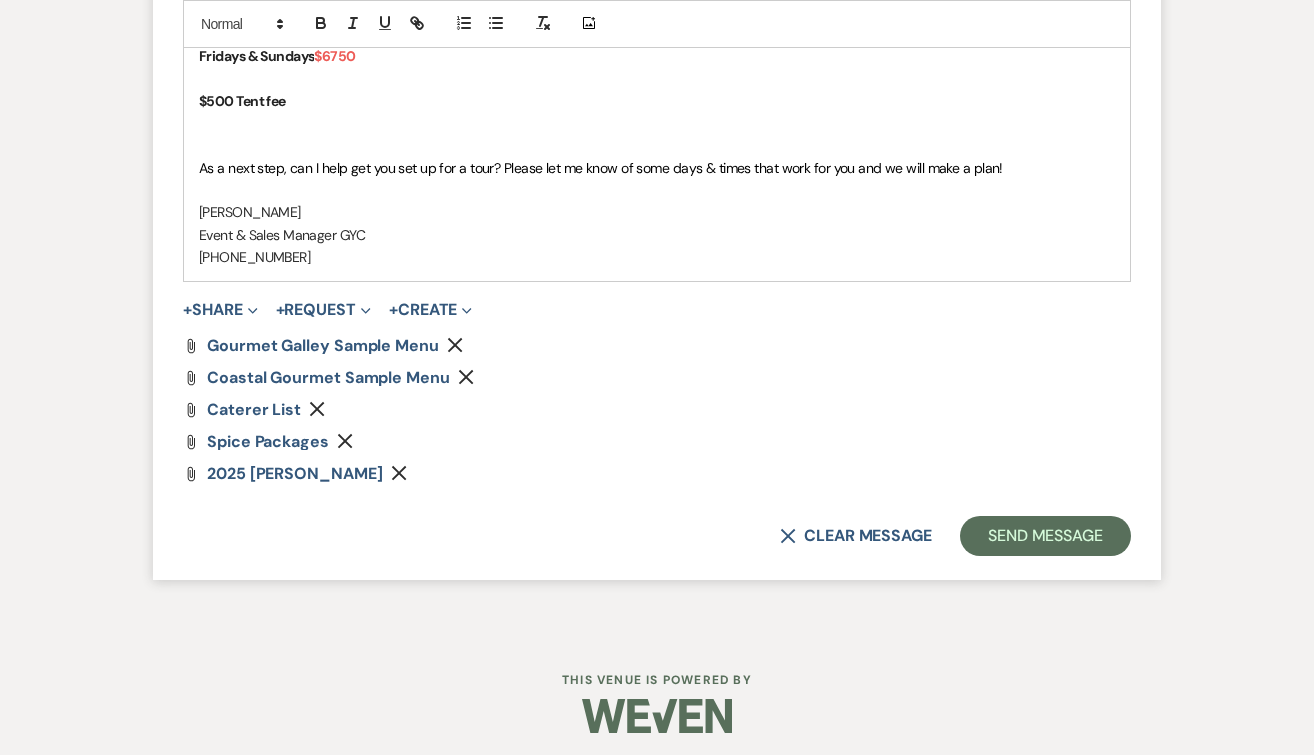 scroll, scrollTop: 1879, scrollLeft: 0, axis: vertical 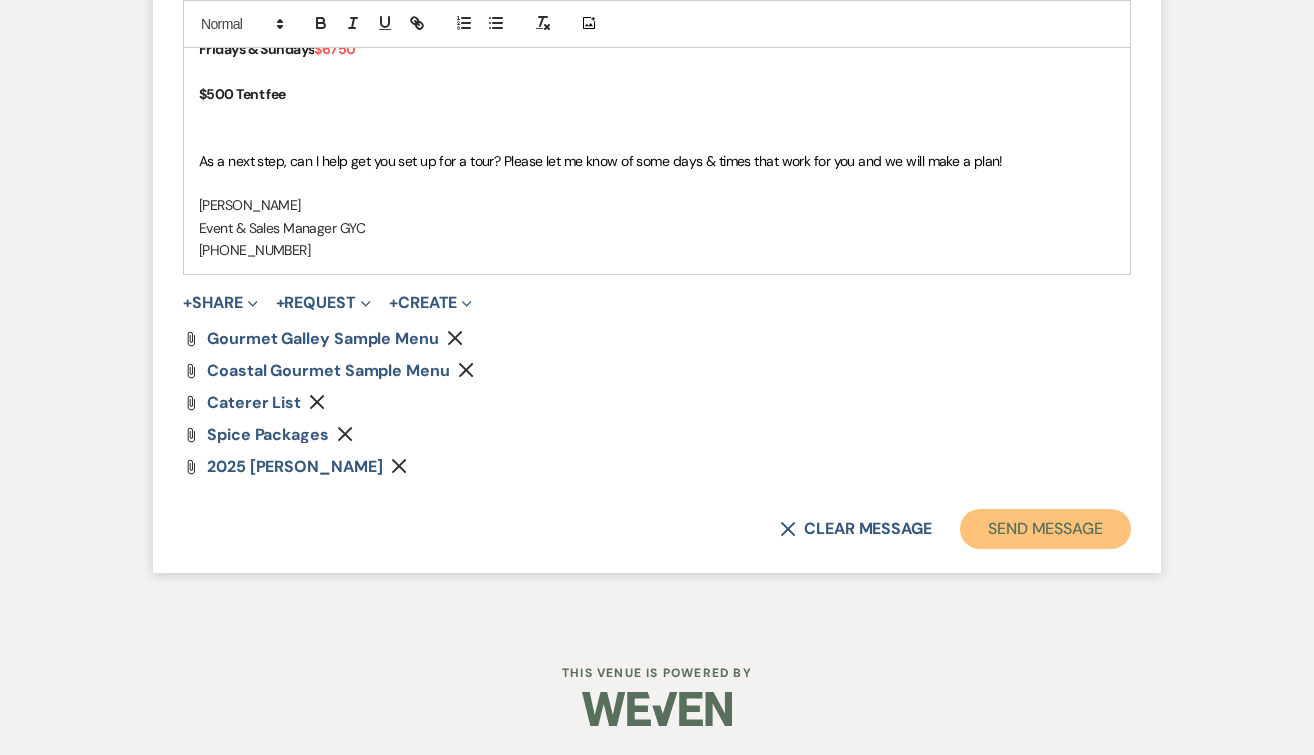 click on "Send Message" at bounding box center [1045, 529] 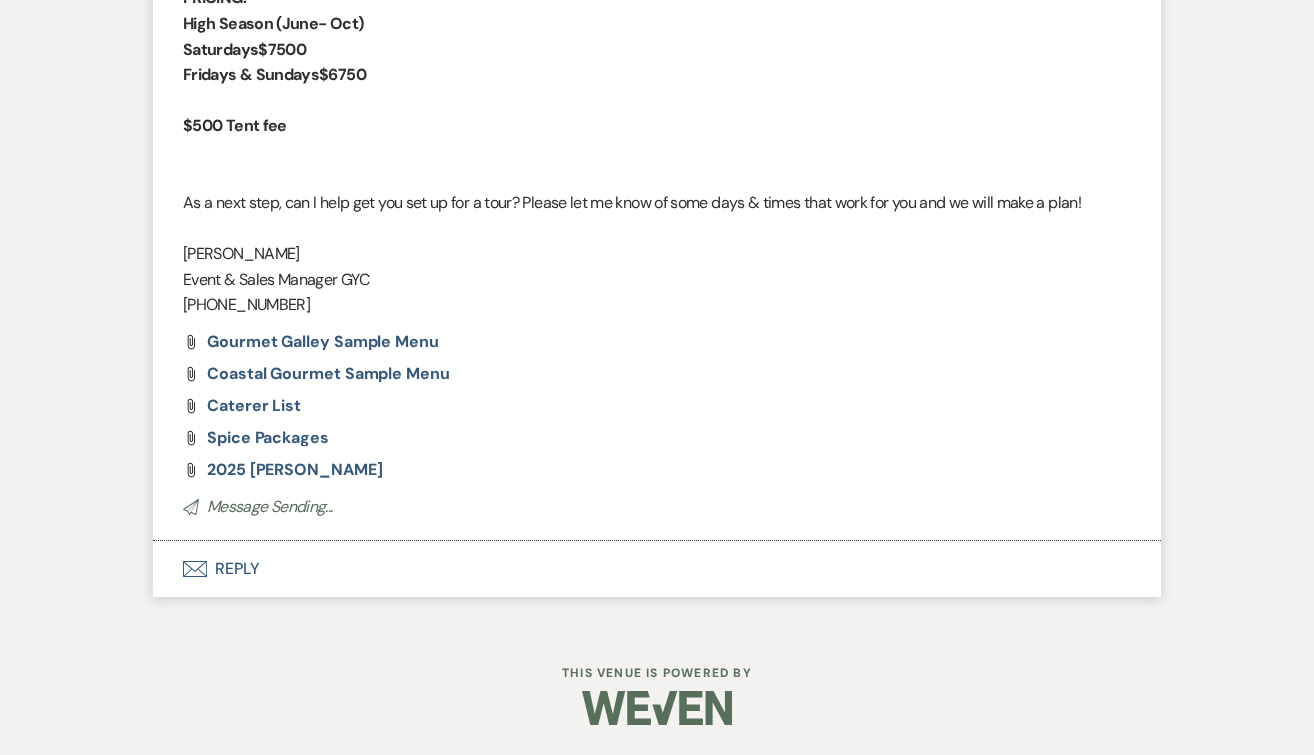 scroll, scrollTop: 0, scrollLeft: 0, axis: both 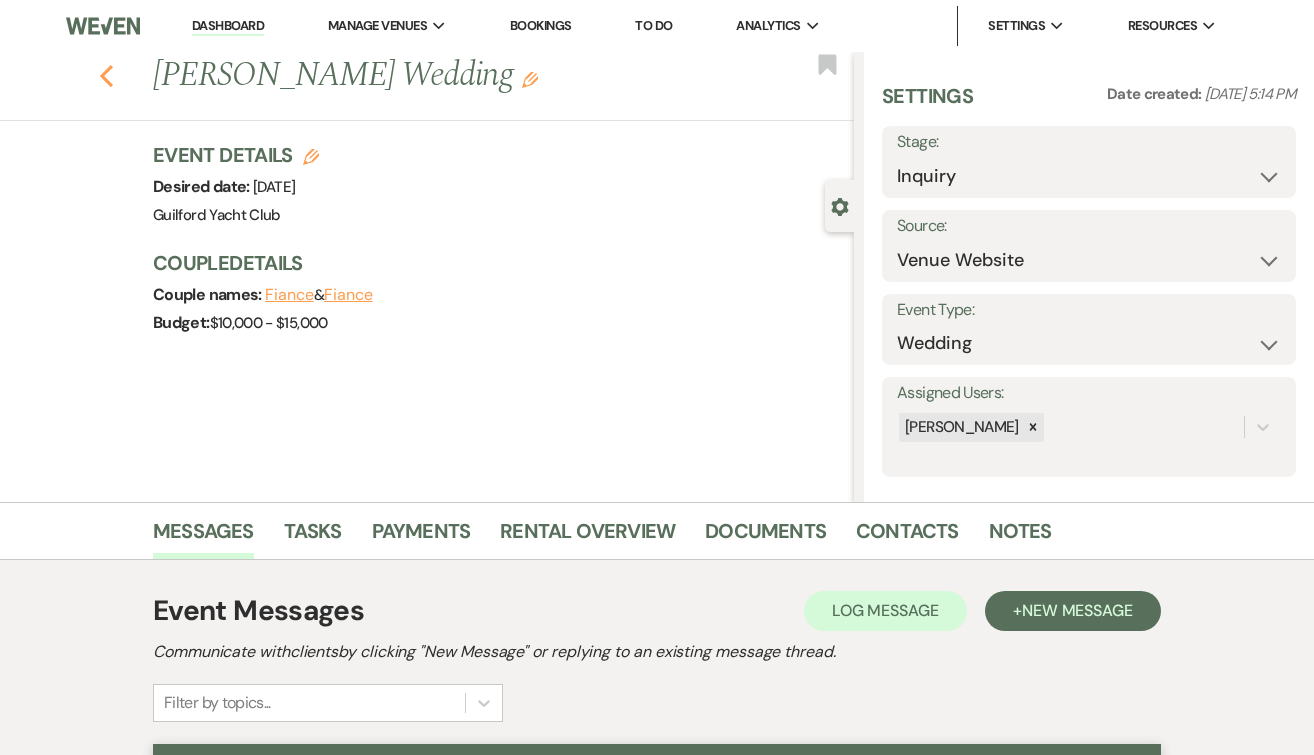 click on "Previous" 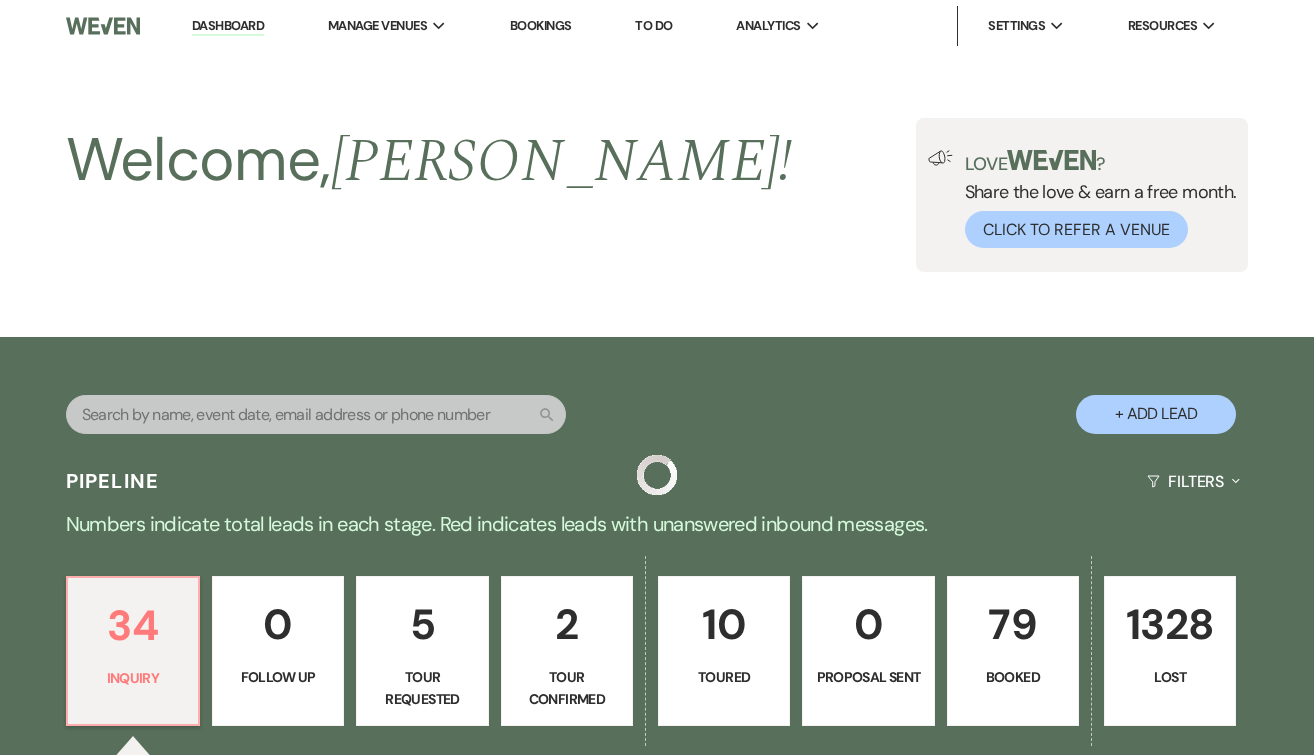 scroll, scrollTop: 500, scrollLeft: 0, axis: vertical 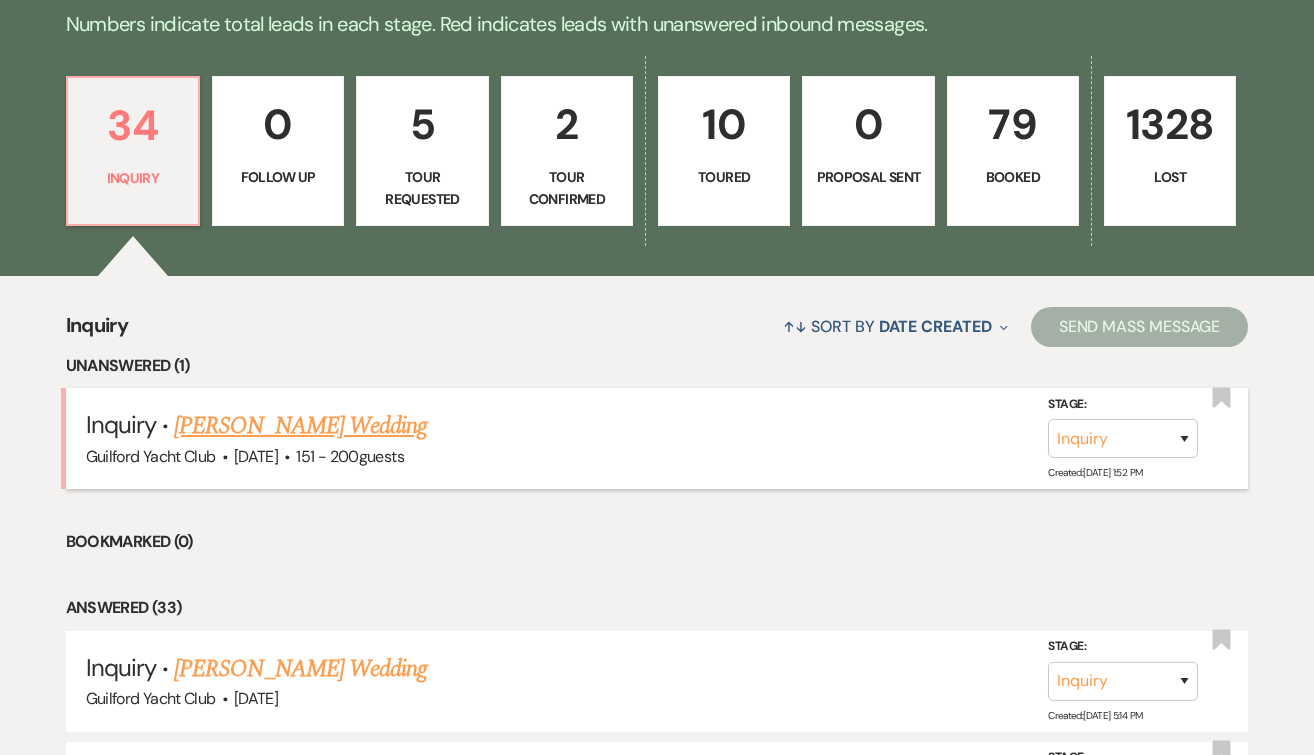 click on "[PERSON_NAME] Wedding" at bounding box center (300, 426) 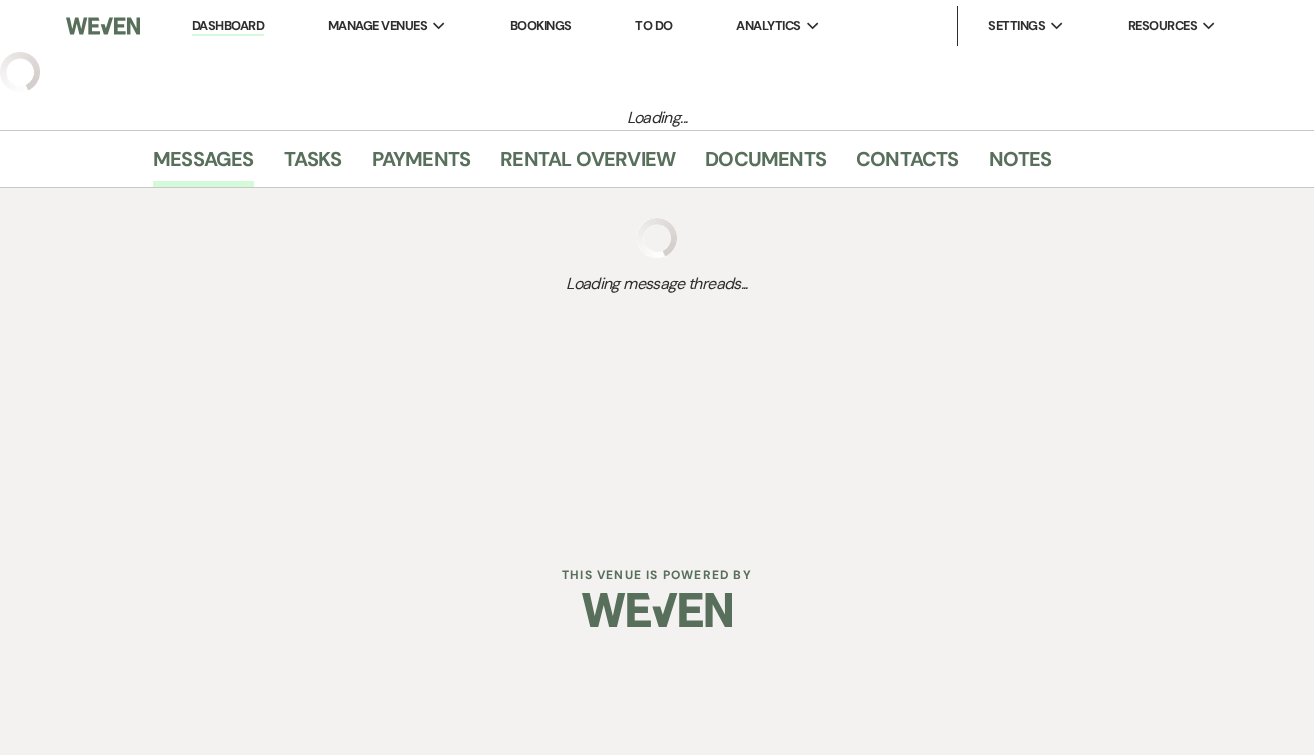 select on "2" 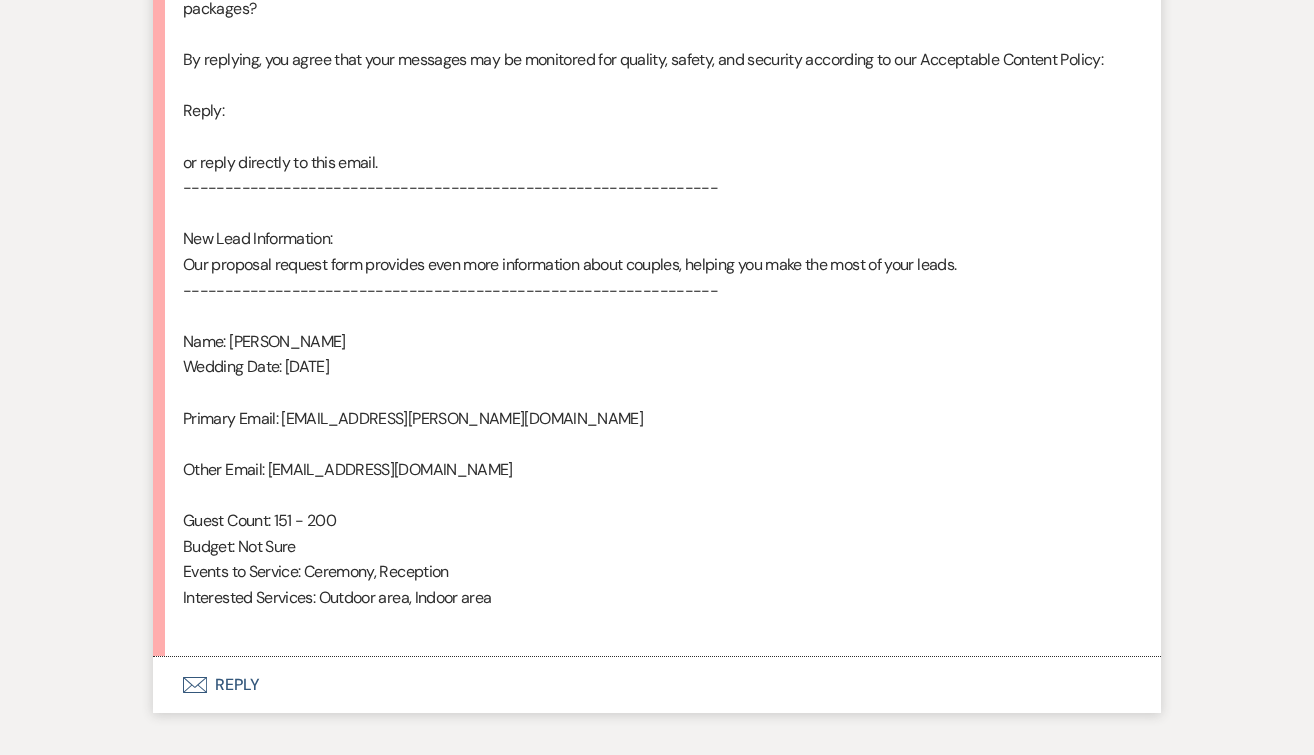 scroll, scrollTop: 1287, scrollLeft: 0, axis: vertical 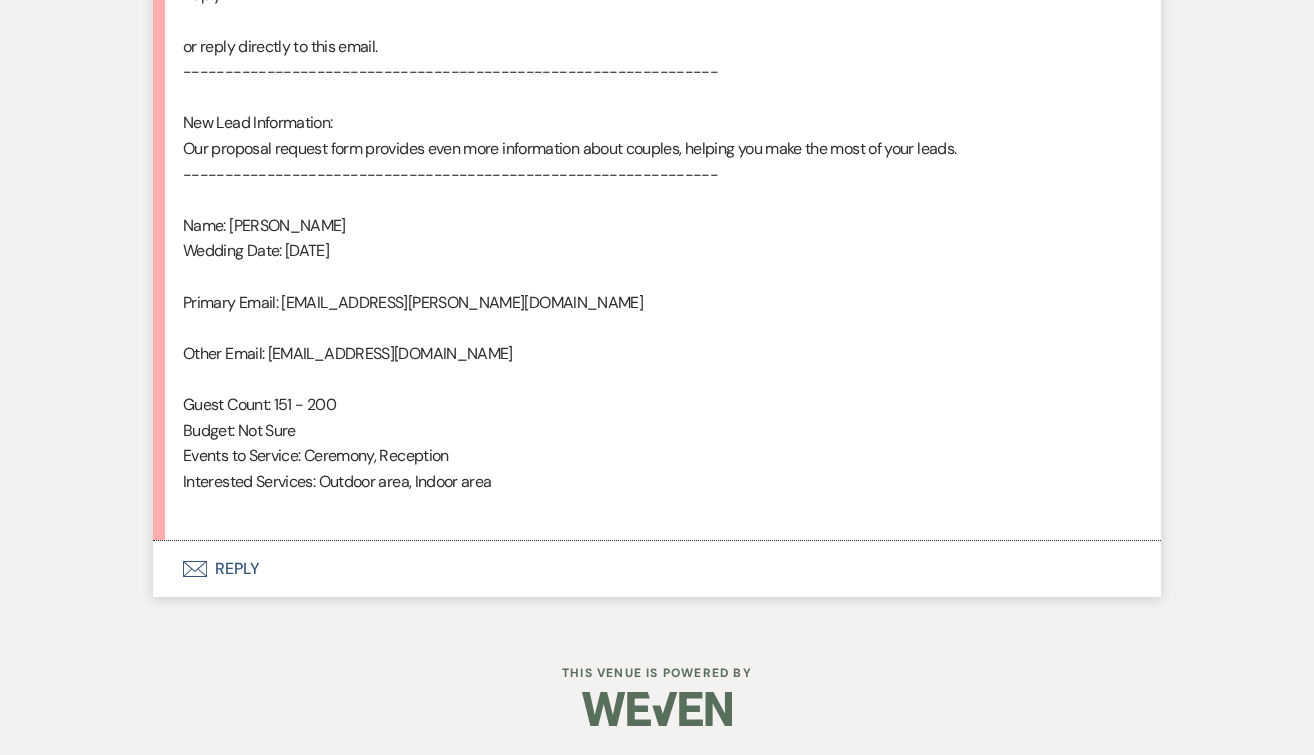 click on "Envelope Reply" at bounding box center [657, 569] 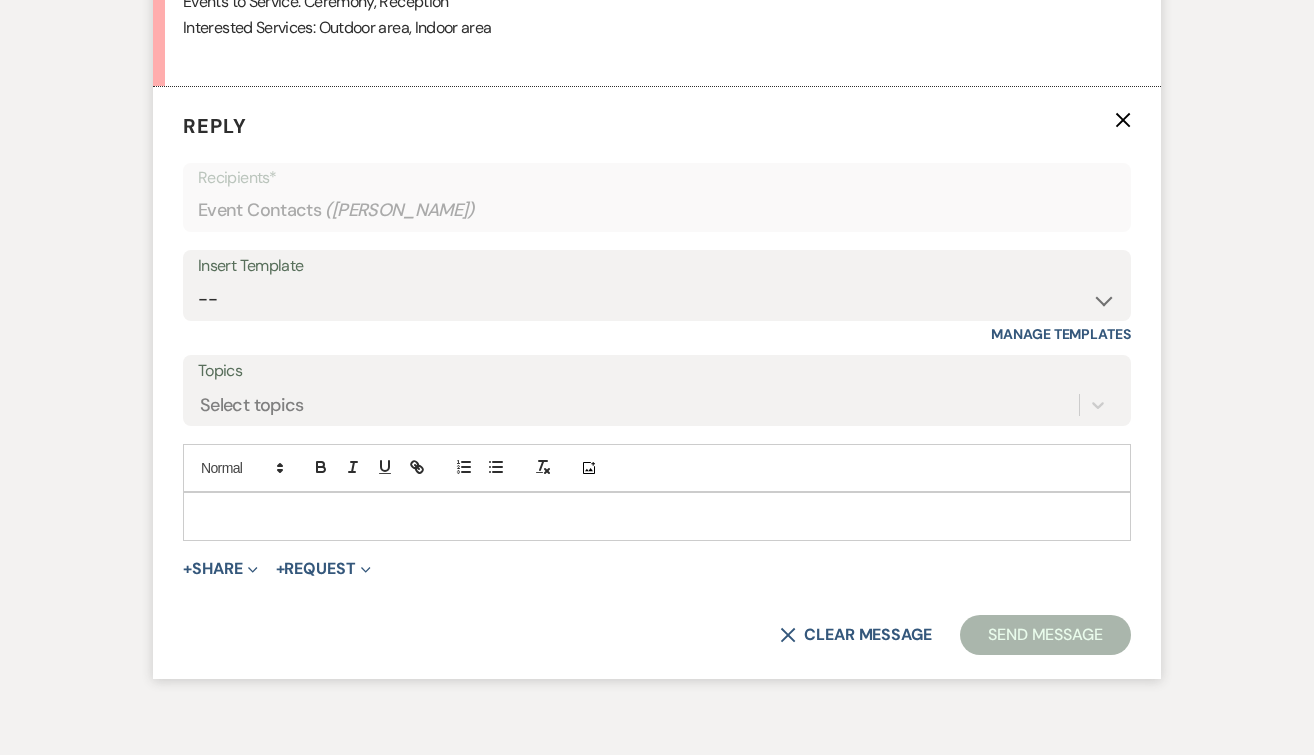 scroll, scrollTop: 1746, scrollLeft: 0, axis: vertical 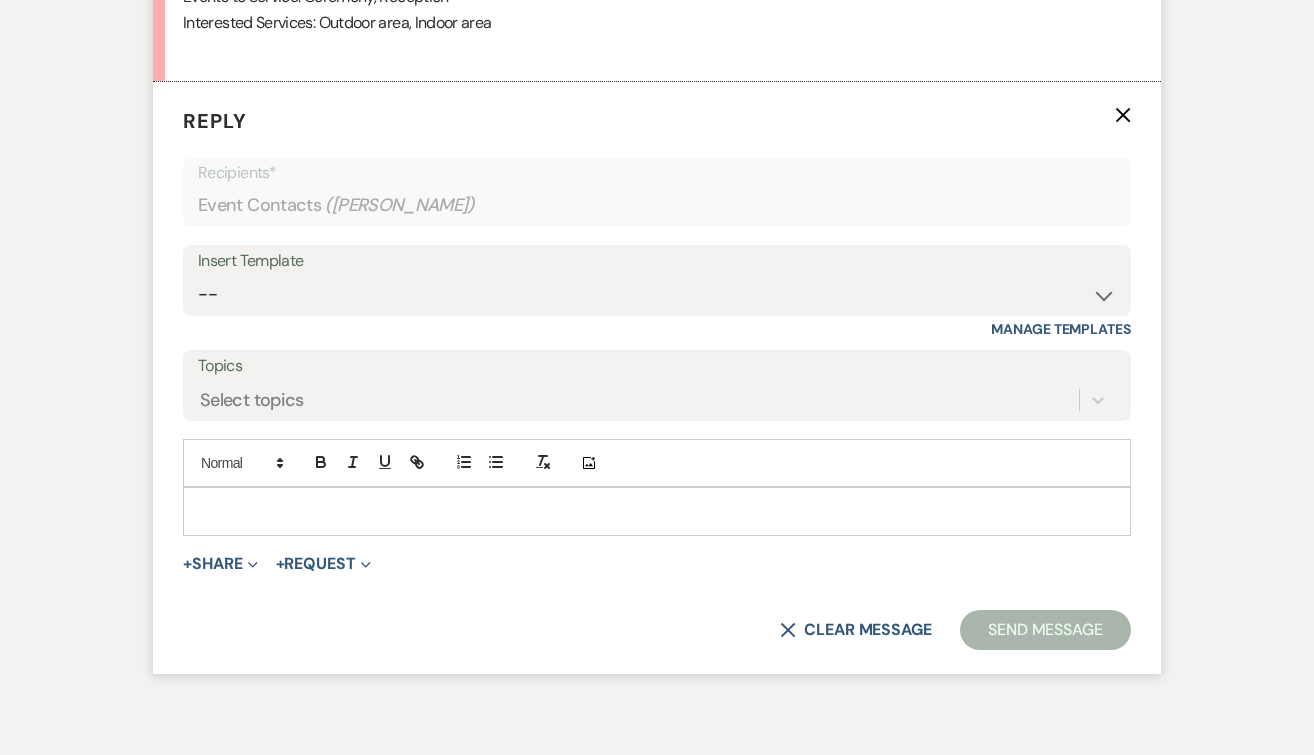 click on "Insert Template   -- Weven Planning Portal Introduction (Booked Events) Initial Inquiry Response Tour Request Response Follow Up Contract (Pre-Booked Leads) Initial Inquiry Response- unknown date  Initial Inquiry Response- High Season Initial Inquiry Response- Shoulder Season Initial Inquiry Response- Low Season Initial Inquiry Response- Member Unknown Date Initial Inquiry Response- Member High Season Copy of Initial Inquiry Response- Member Shoulder Season Initial Inquiry Response- Member Low Season Thank you for touring the Guilford Yacht Club Schedule Tour for GYC Bridal Shower End of Life Celebration  Copy of Weven Planning Portal Introduction (Booked Events) Copy of Weven Planning Portal Introduction (Booked Events) Copy of Weven Planning Portal Introduction (Booked Events) Lost- Why? Knot review 5 Stars Copy of Follow Up Out of Office Vendor COI forms  Manage Templates" at bounding box center (657, 292) 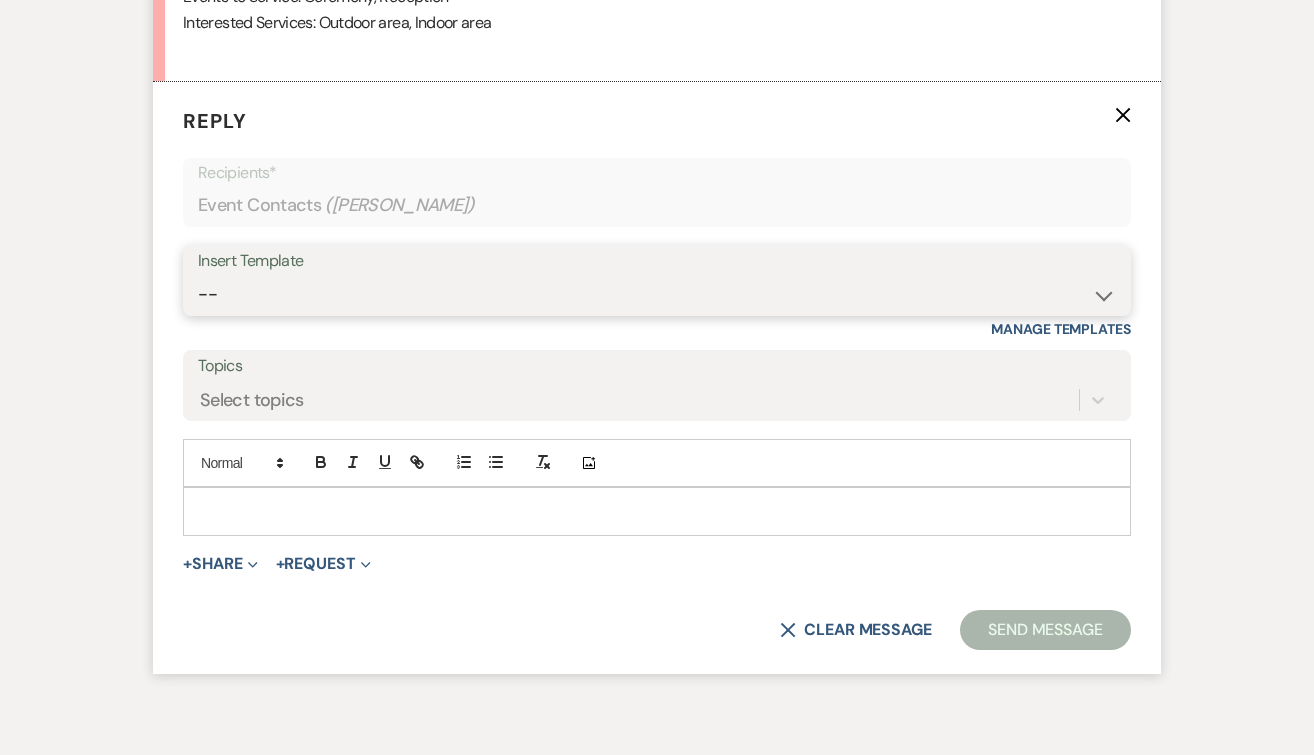 click on "-- Weven Planning Portal Introduction (Booked Events) Initial Inquiry Response Tour Request Response Follow Up Contract (Pre-Booked Leads) Initial Inquiry Response- unknown date  Initial Inquiry Response- High Season Initial Inquiry Response- Shoulder Season Initial Inquiry Response- Low Season Initial Inquiry Response- Member Unknown Date Initial Inquiry Response- Member High Season Copy of Initial Inquiry Response- Member Shoulder Season Initial Inquiry Response- Member Low Season Thank you for touring the Guilford Yacht Club Schedule Tour for GYC Bridal Shower End of Life Celebration  Copy of Weven Planning Portal Introduction (Booked Events) Copy of Weven Planning Portal Introduction (Booked Events) Copy of Weven Planning Portal Introduction (Booked Events) Lost- Why? Knot review 5 Stars Copy of Follow Up Out of Office Vendor COI forms" at bounding box center (657, 294) 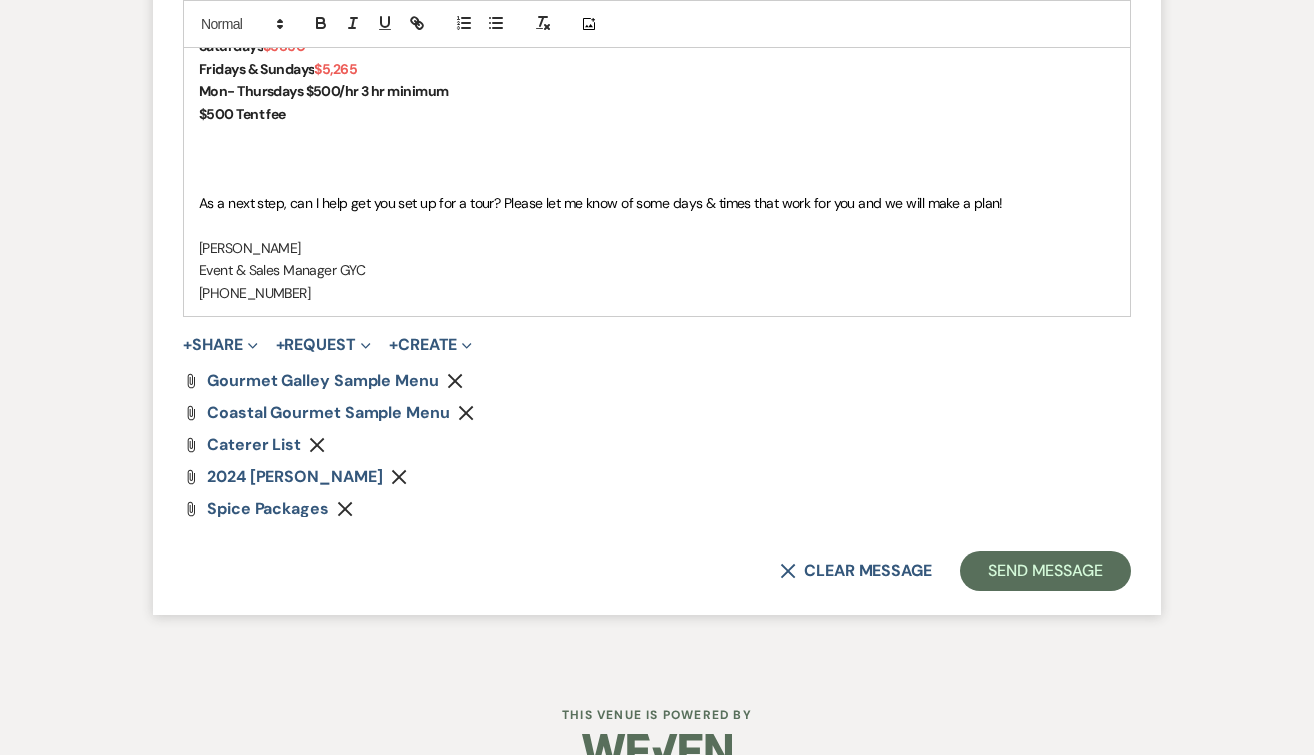scroll, scrollTop: 2836, scrollLeft: 0, axis: vertical 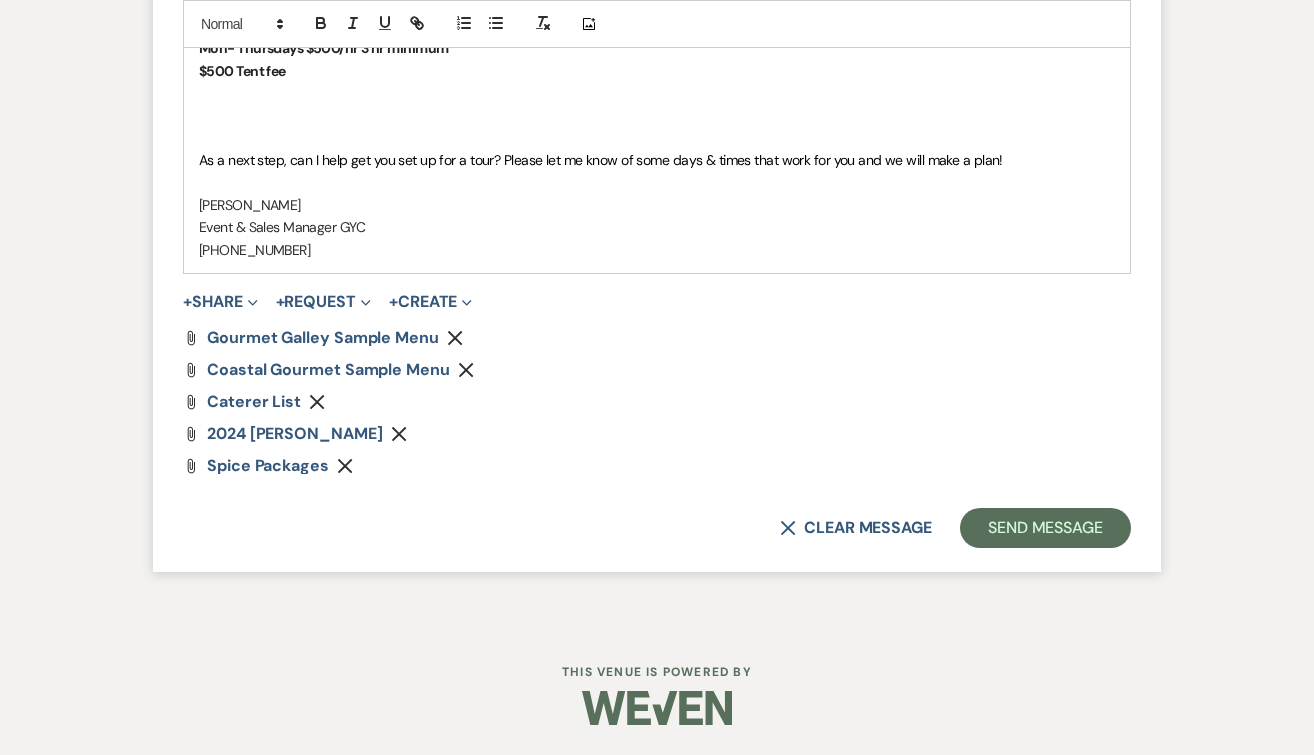 click 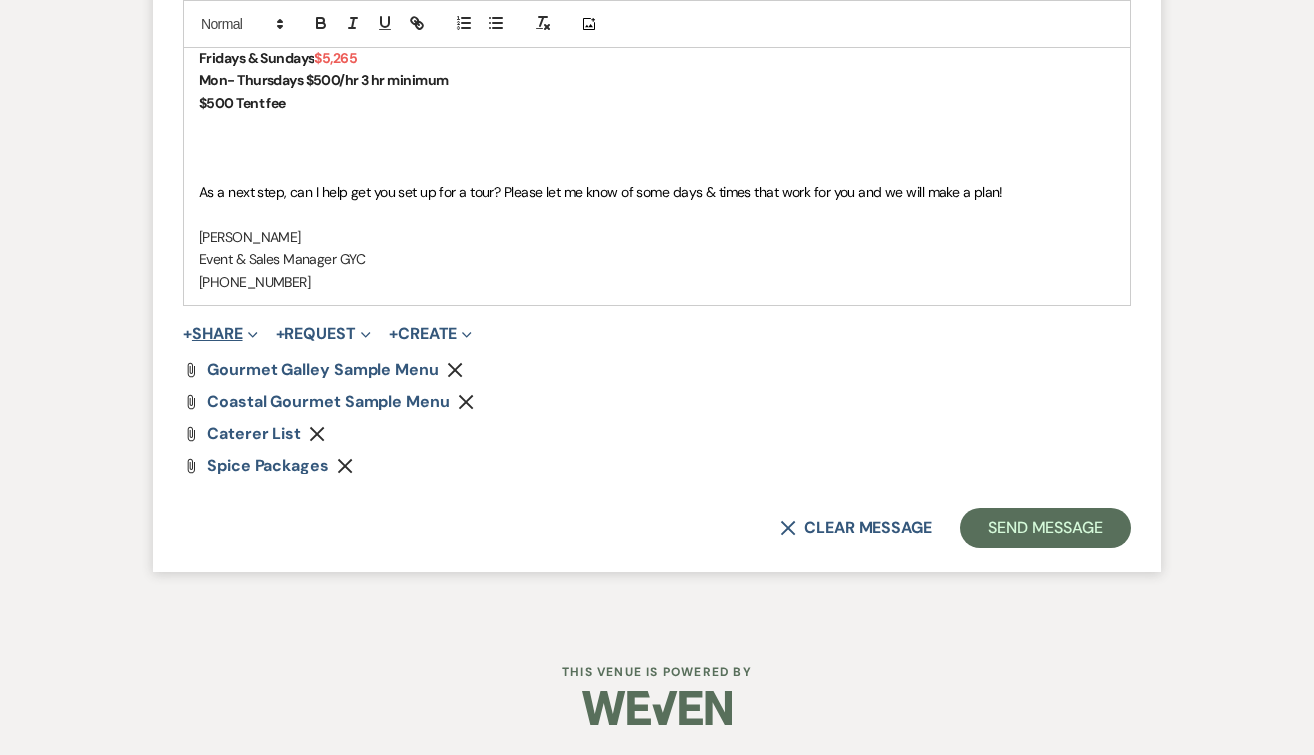 click on "+  Share Expand" at bounding box center (220, 334) 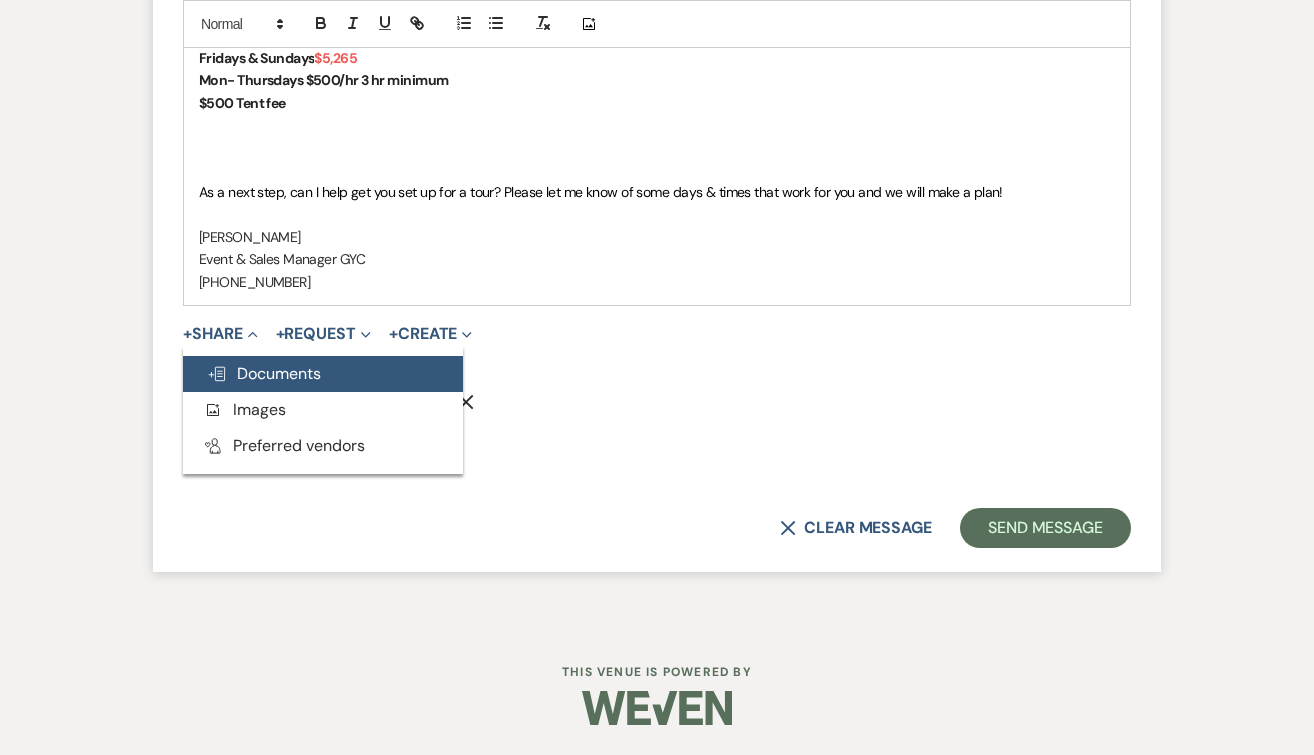 click on "Doc Upload Documents" at bounding box center [264, 373] 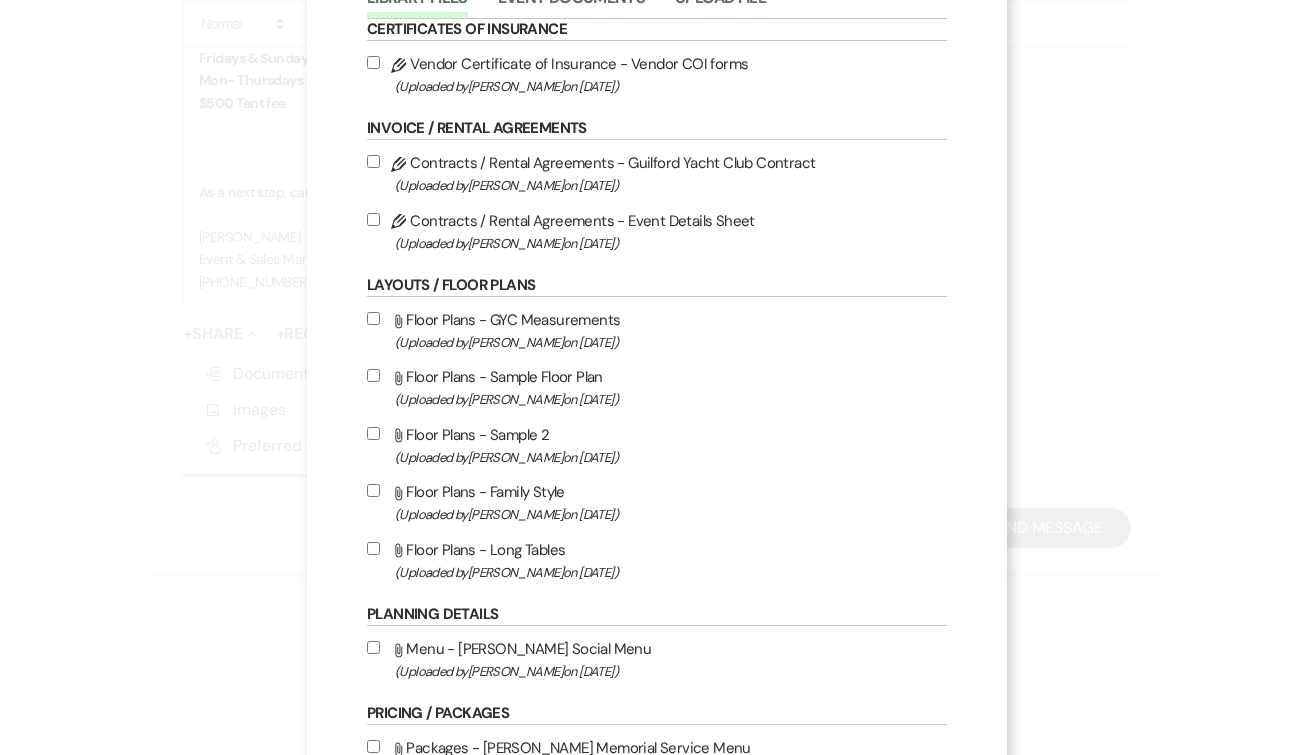 scroll, scrollTop: 327, scrollLeft: 0, axis: vertical 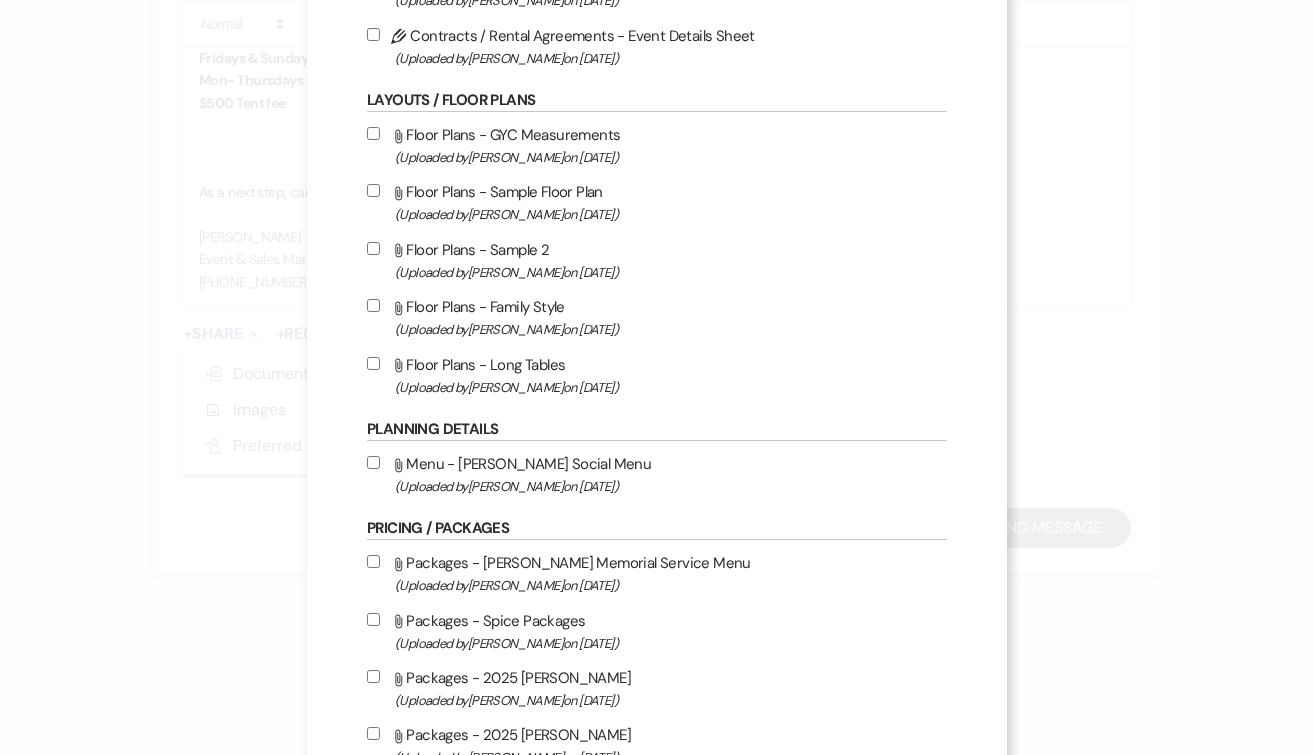 click on "Attach File Packages - 2025 [PERSON_NAME]  (Uploaded by  [PERSON_NAME]  on   [DATE] )" at bounding box center (373, 676) 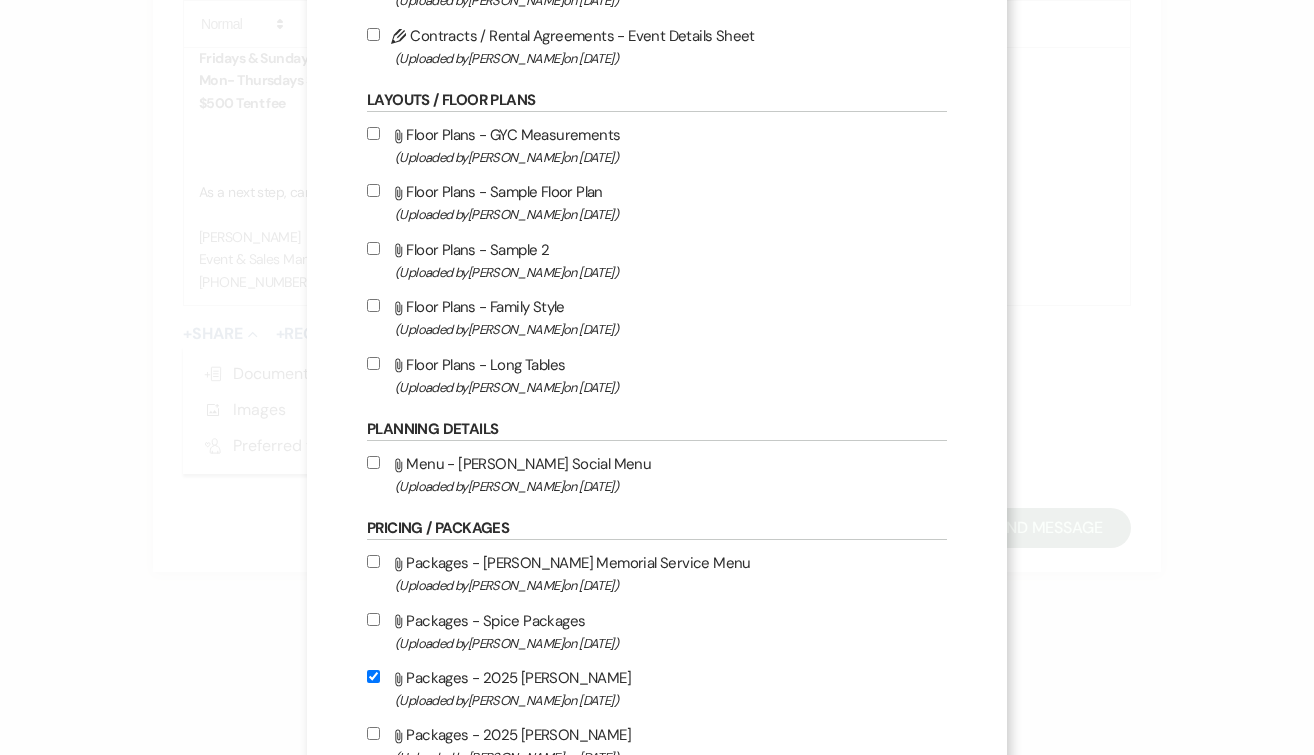 checkbox on "true" 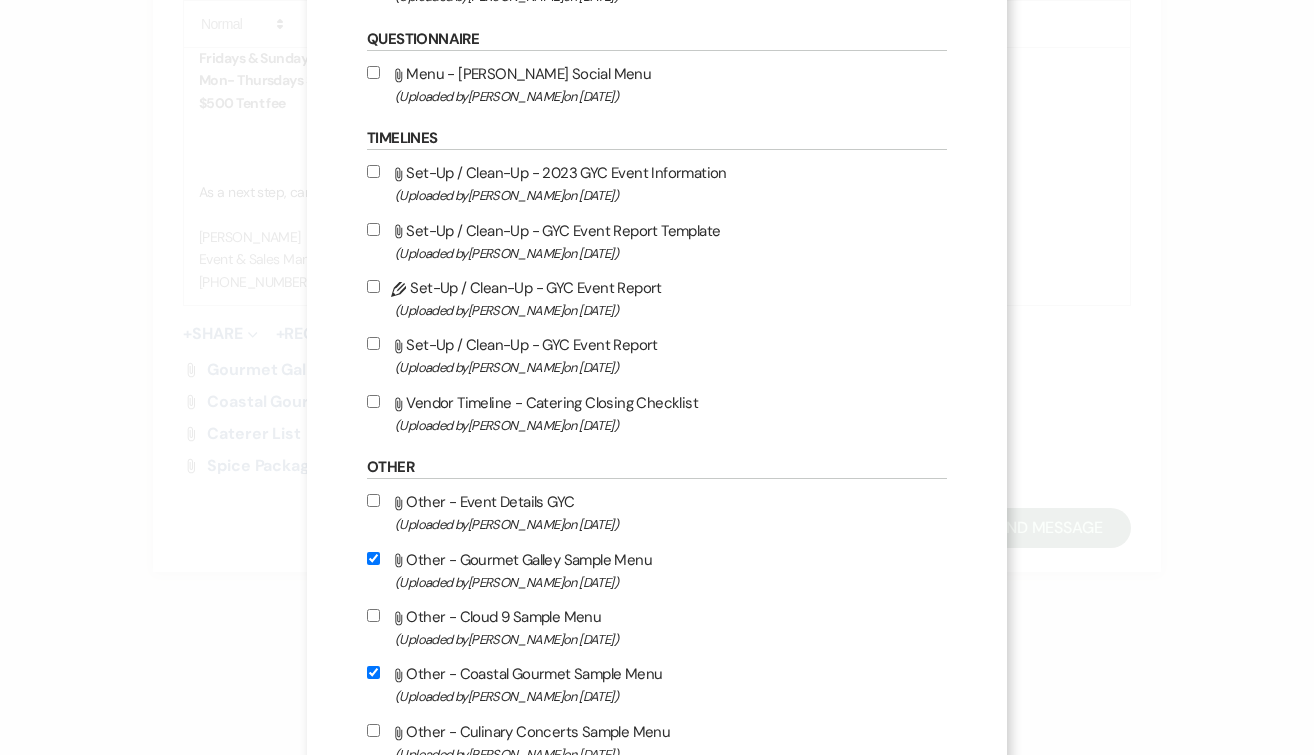 scroll, scrollTop: 1636, scrollLeft: 0, axis: vertical 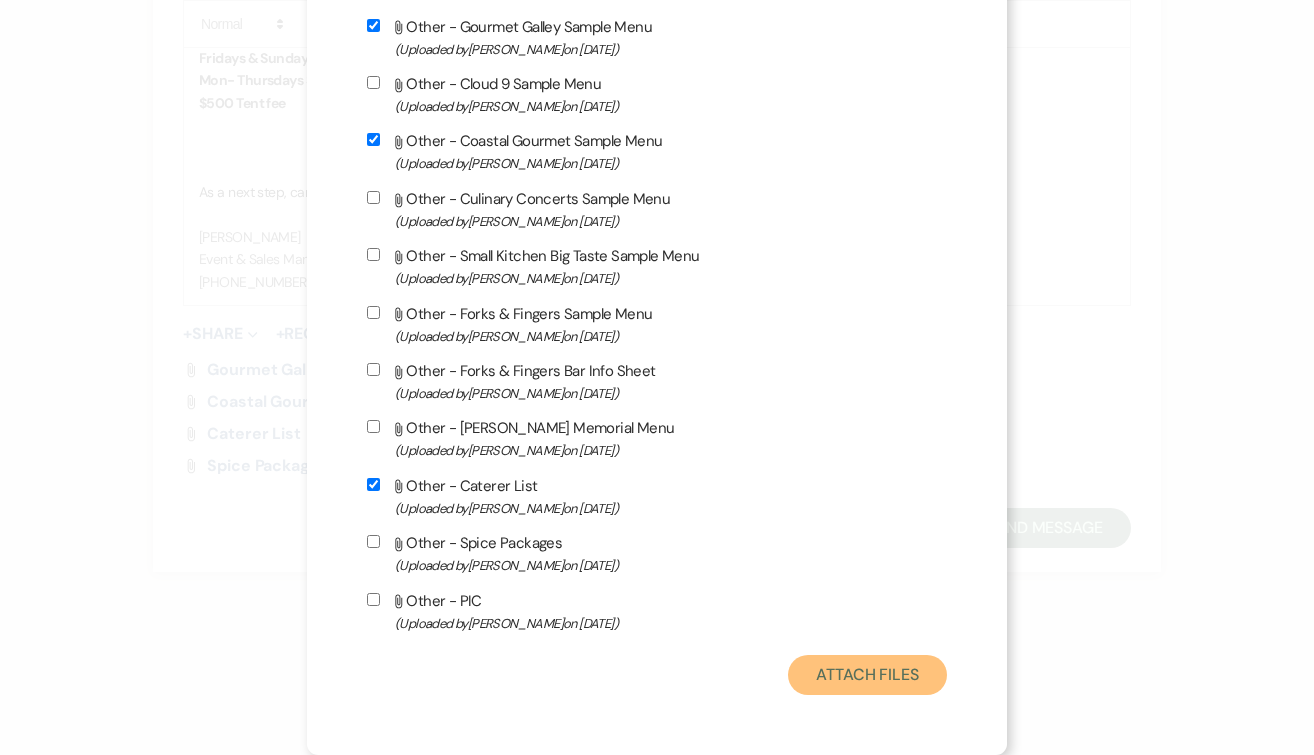 click on "Attach Files" at bounding box center [867, 675] 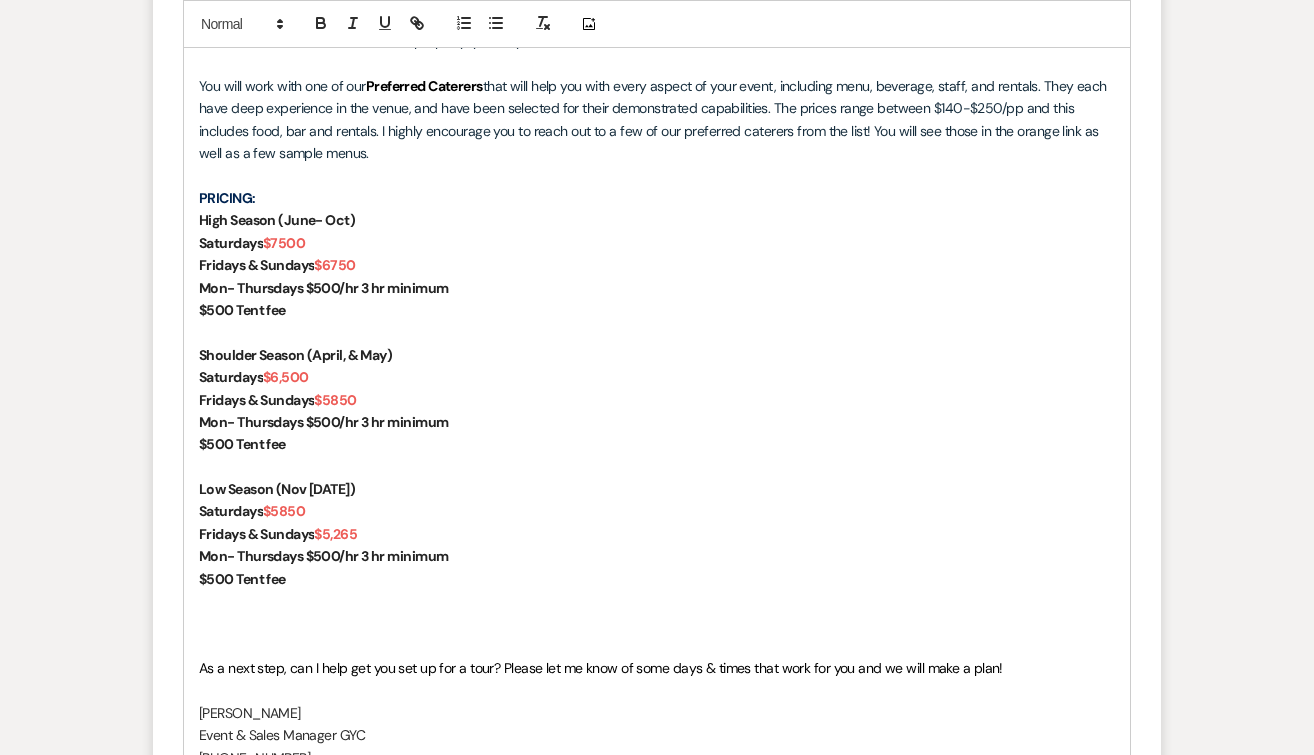 scroll, scrollTop: 2331, scrollLeft: 0, axis: vertical 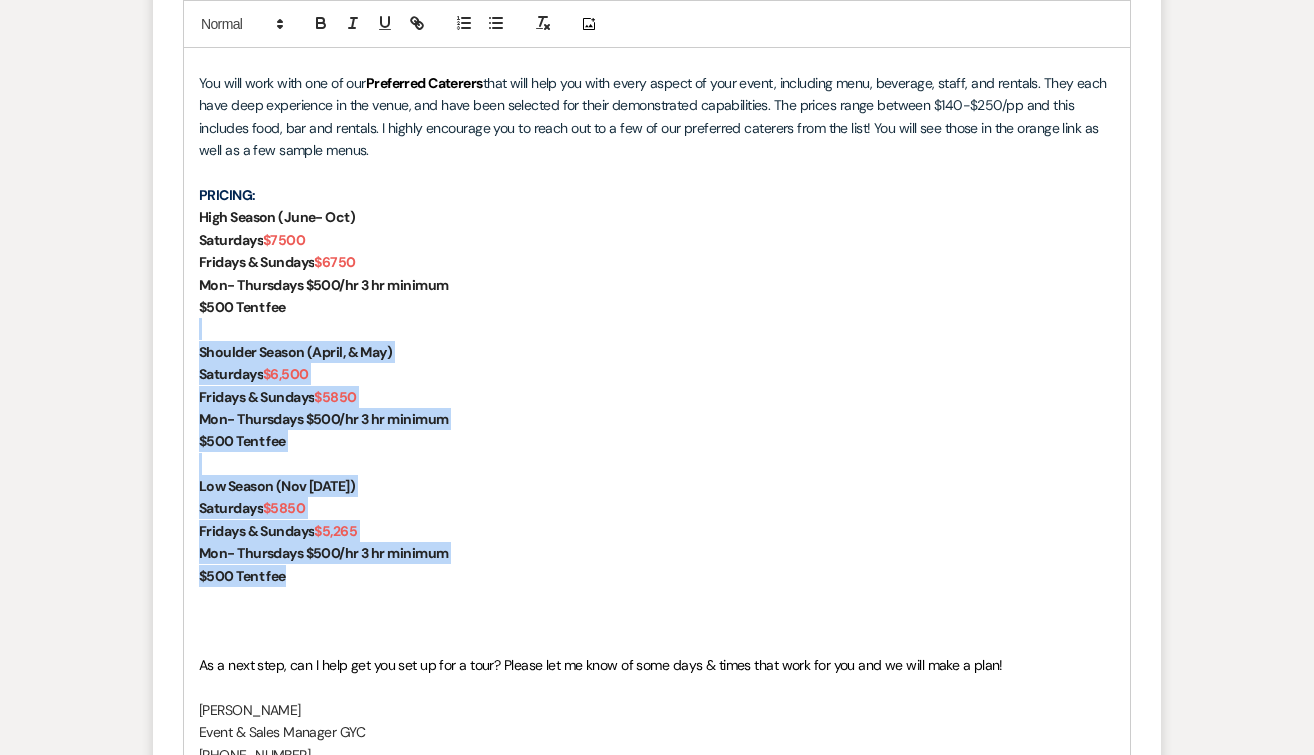 drag, startPoint x: 316, startPoint y: 585, endPoint x: 190, endPoint y: 325, distance: 288.92215 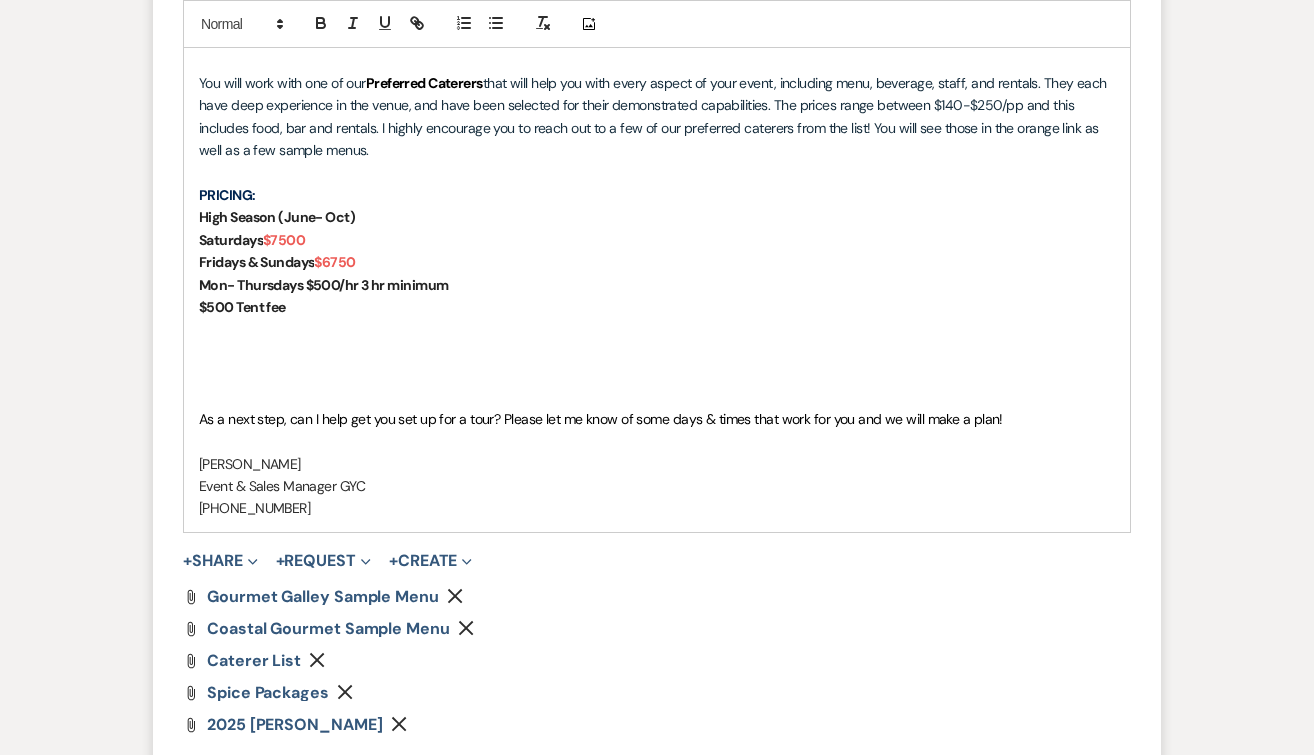 click at bounding box center (657, 397) 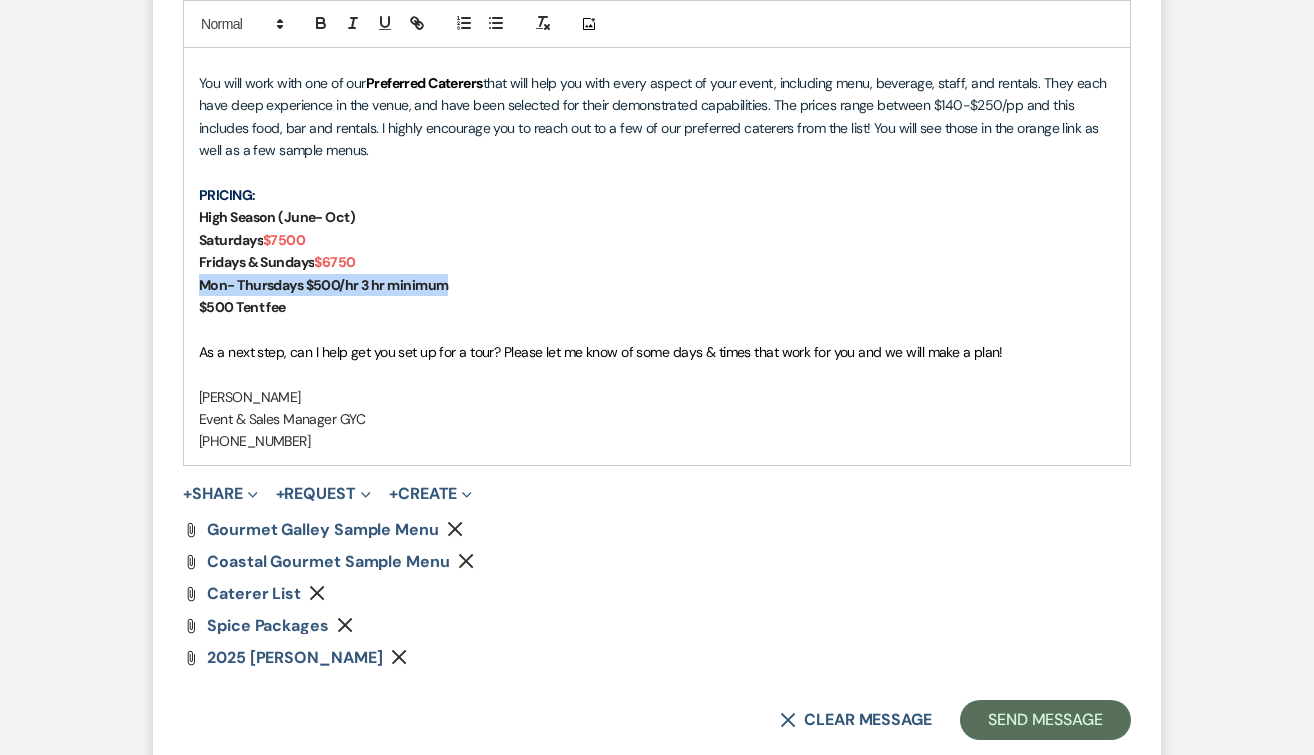 drag, startPoint x: 461, startPoint y: 286, endPoint x: 184, endPoint y: 294, distance: 277.1155 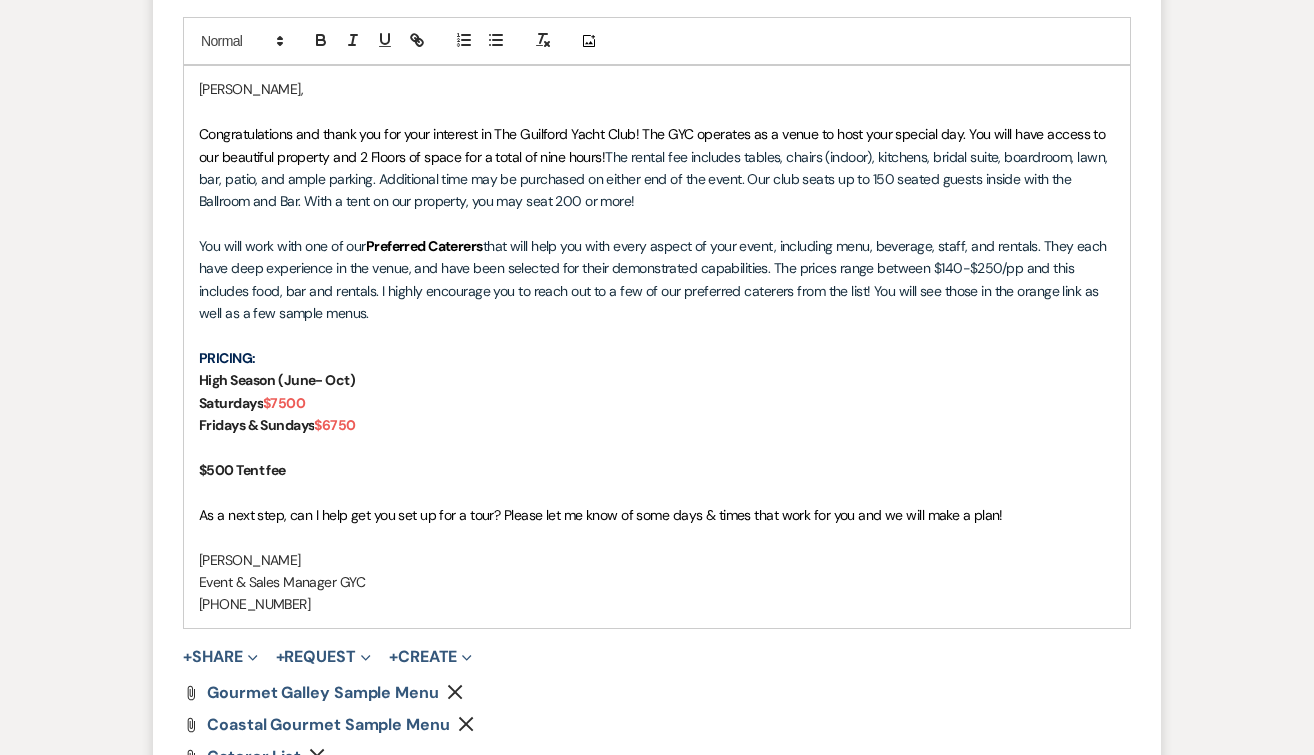 scroll, scrollTop: 2108, scrollLeft: 0, axis: vertical 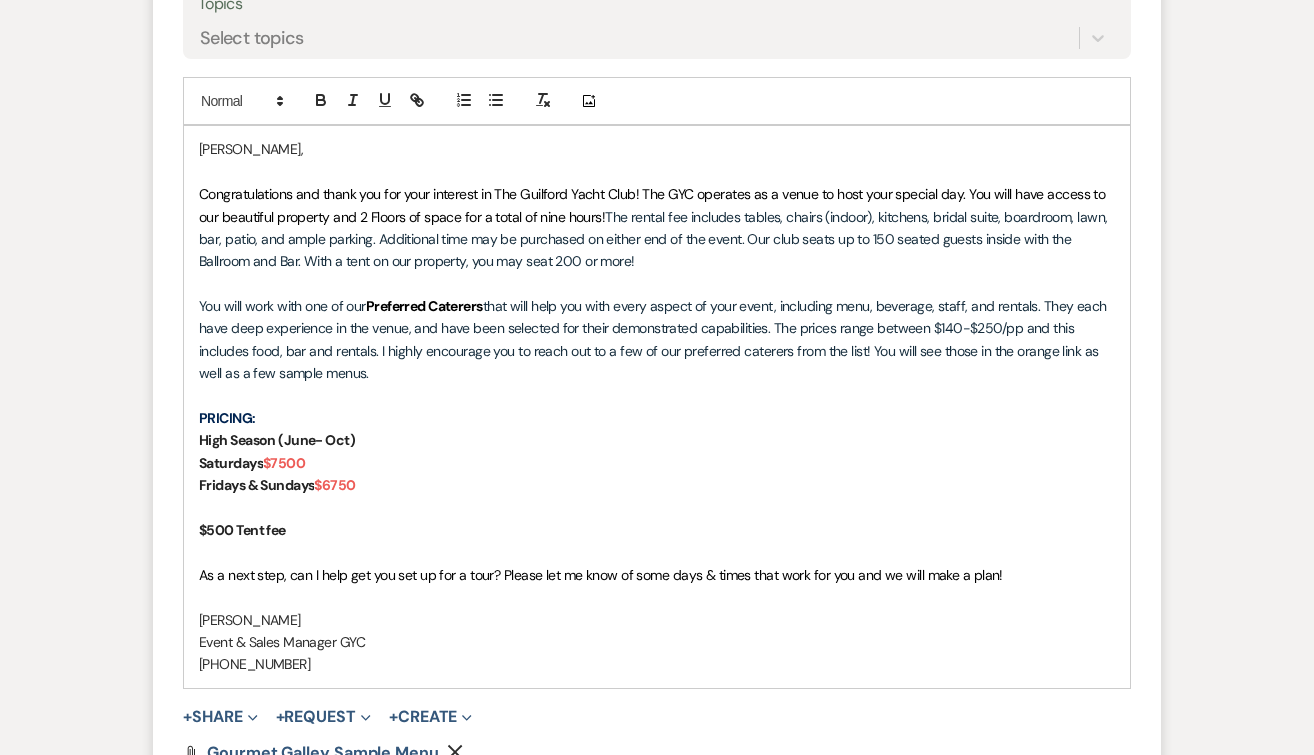 click on "$500 Tent fee" at bounding box center [657, 530] 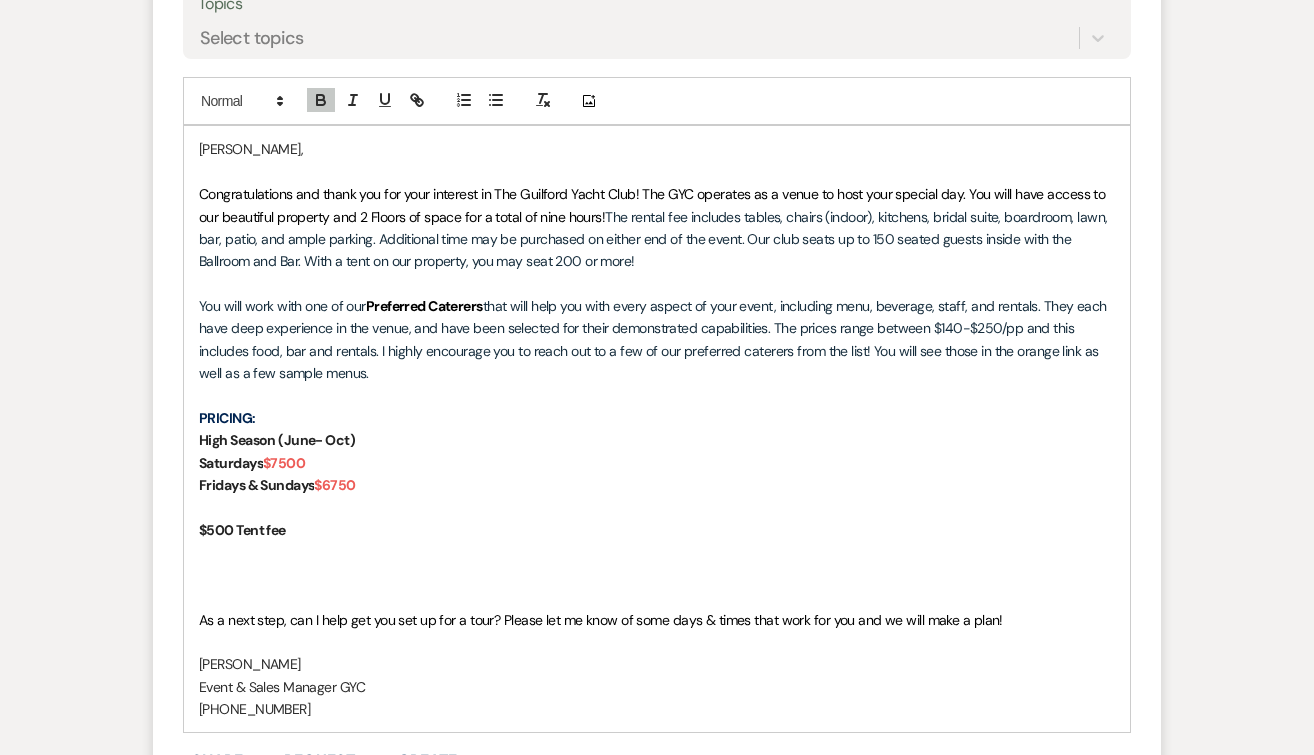 type 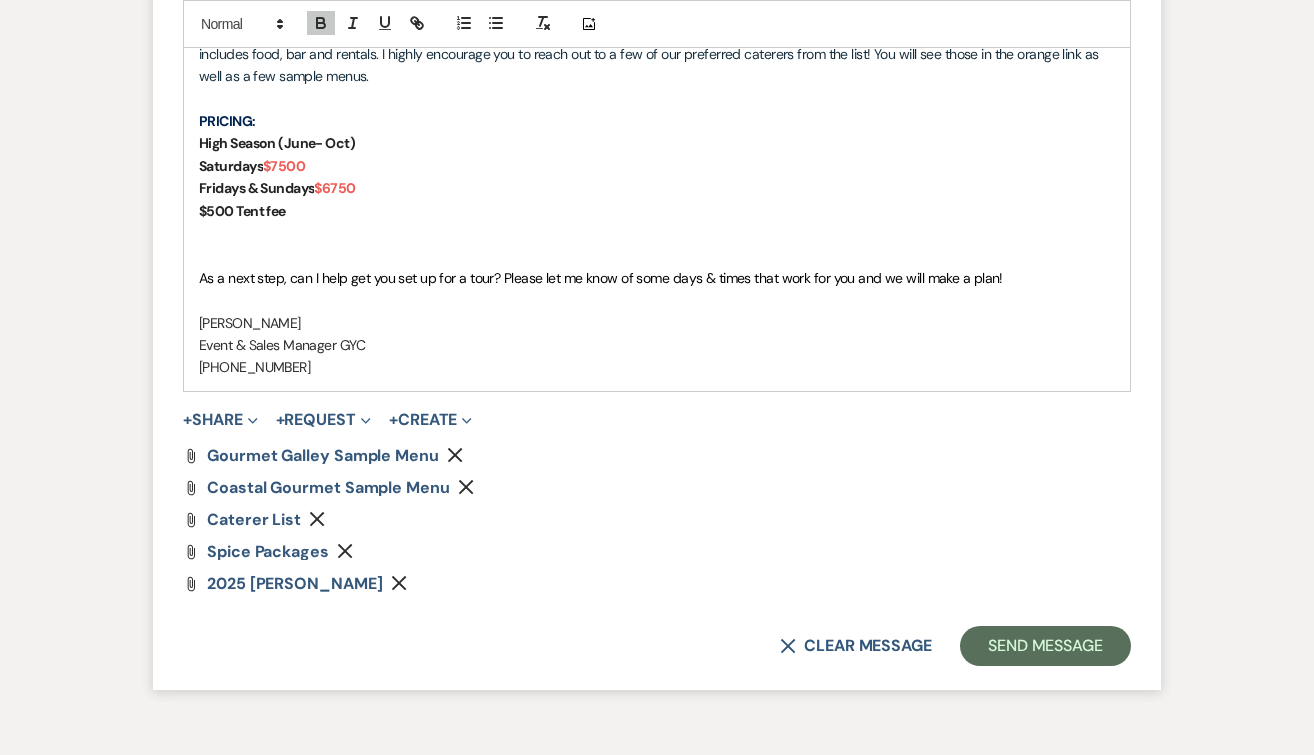 scroll, scrollTop: 2522, scrollLeft: 0, axis: vertical 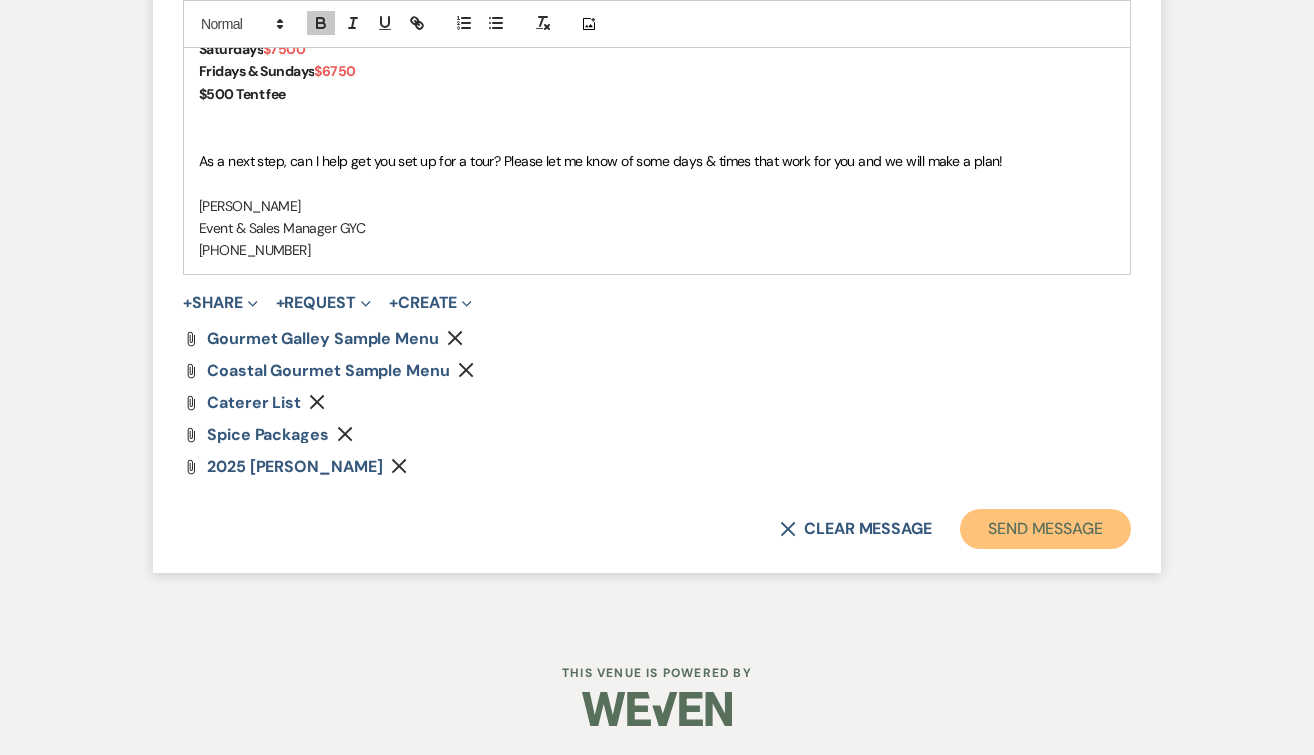 click on "Send Message" at bounding box center (1045, 529) 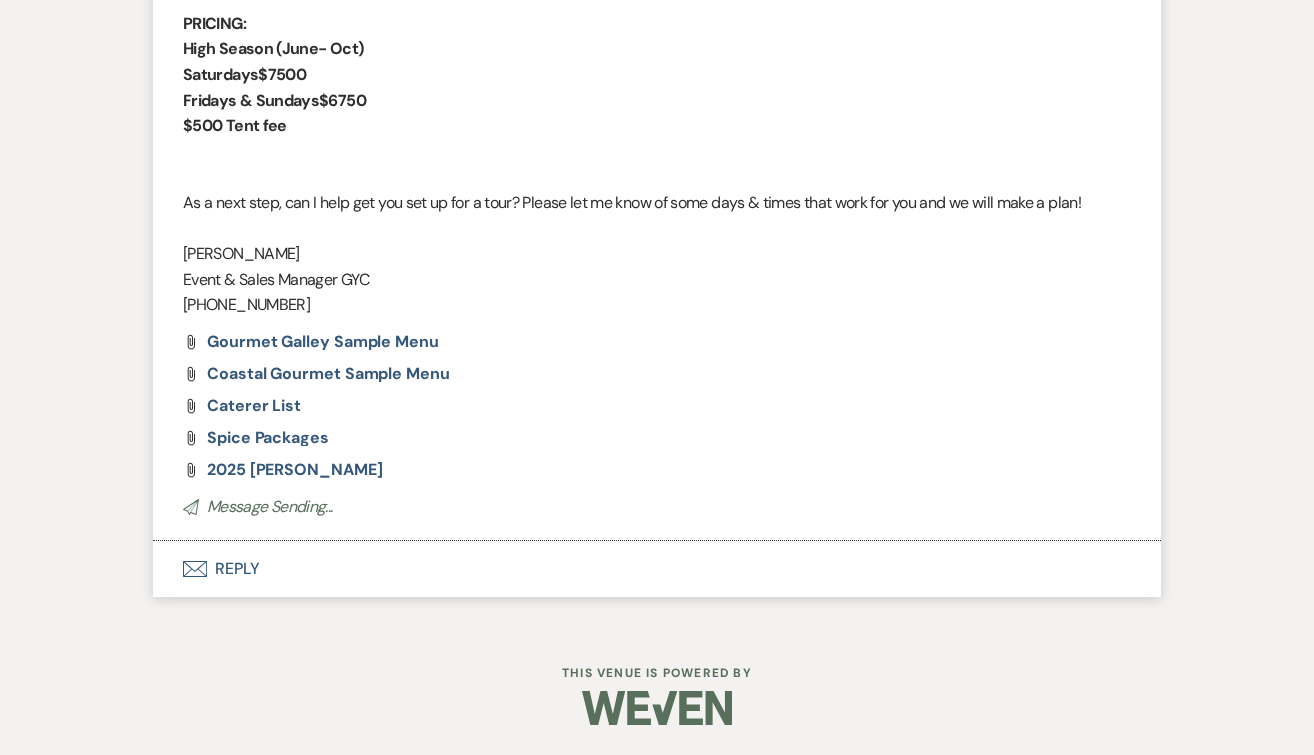 scroll, scrollTop: 0, scrollLeft: 0, axis: both 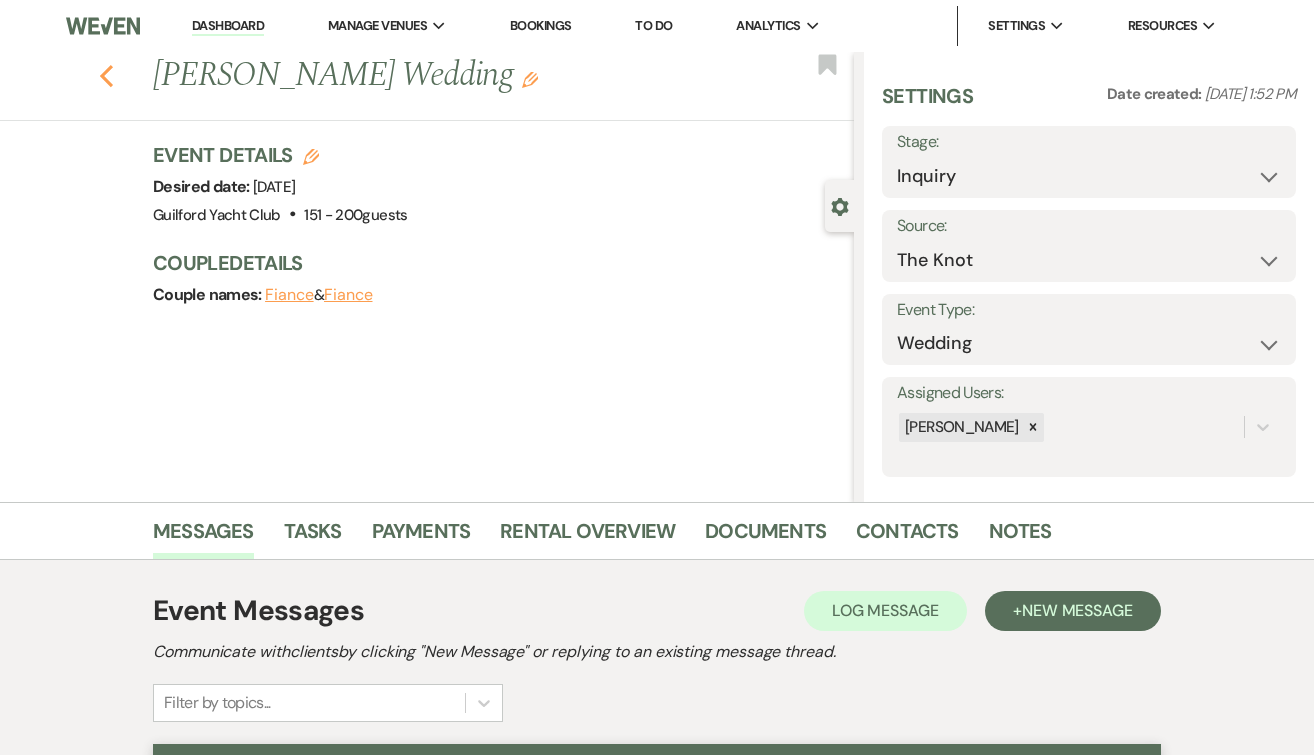 click on "Previous" 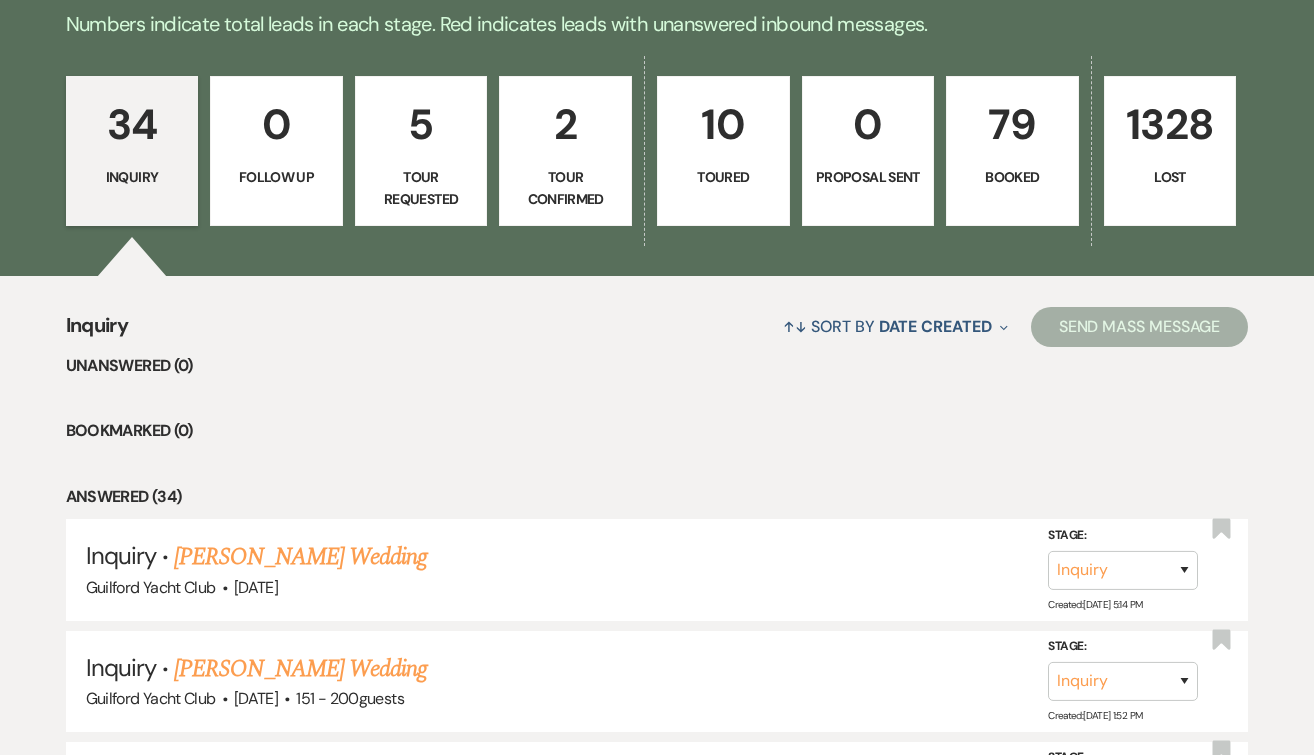 scroll, scrollTop: 0, scrollLeft: 0, axis: both 